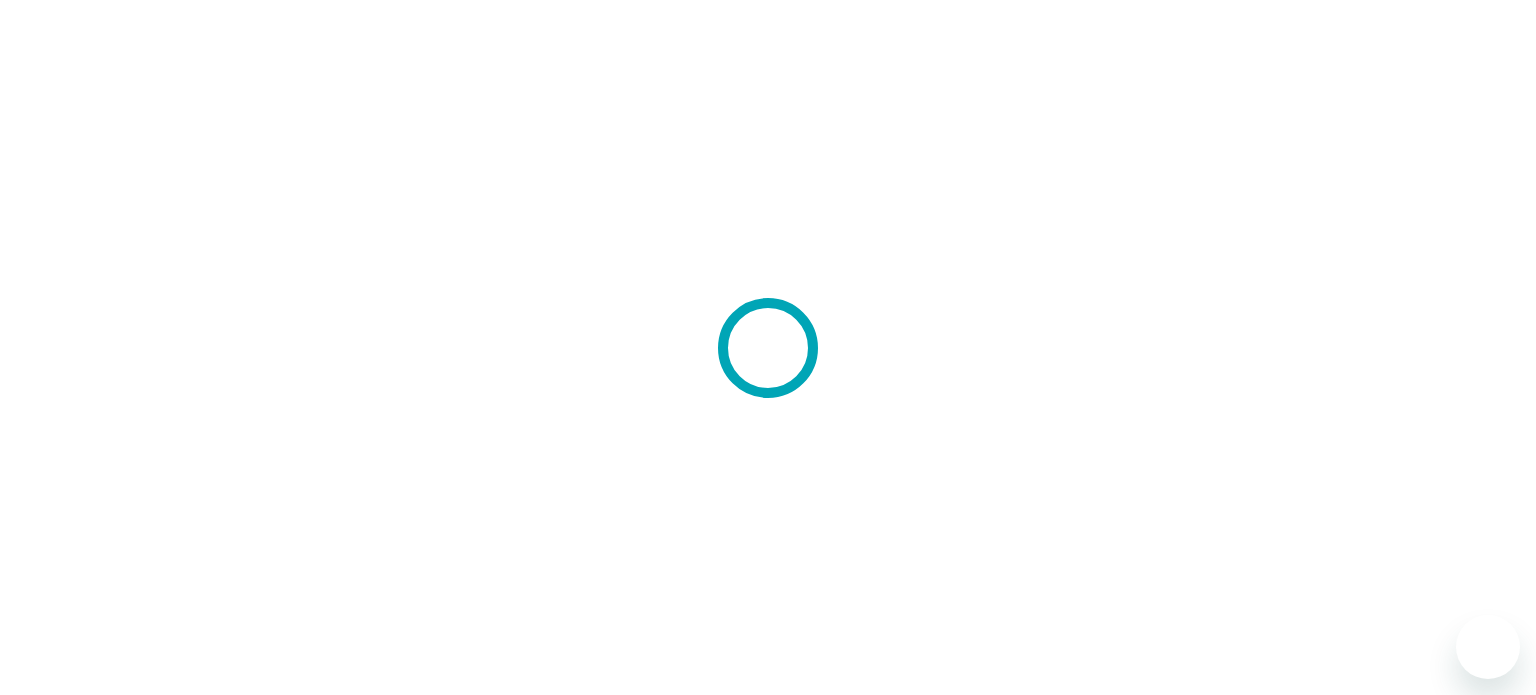 scroll, scrollTop: 0, scrollLeft: 0, axis: both 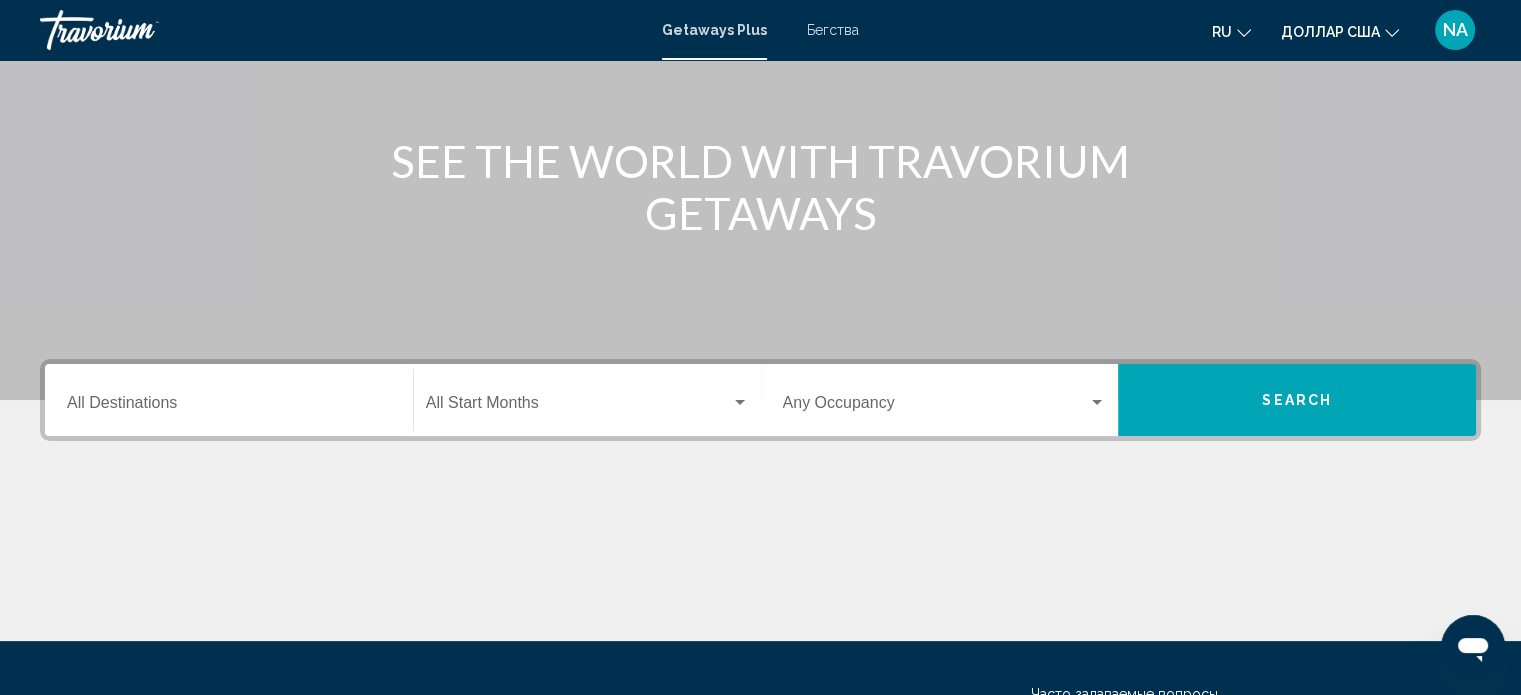 click on "Destination All Destinations" at bounding box center (229, 400) 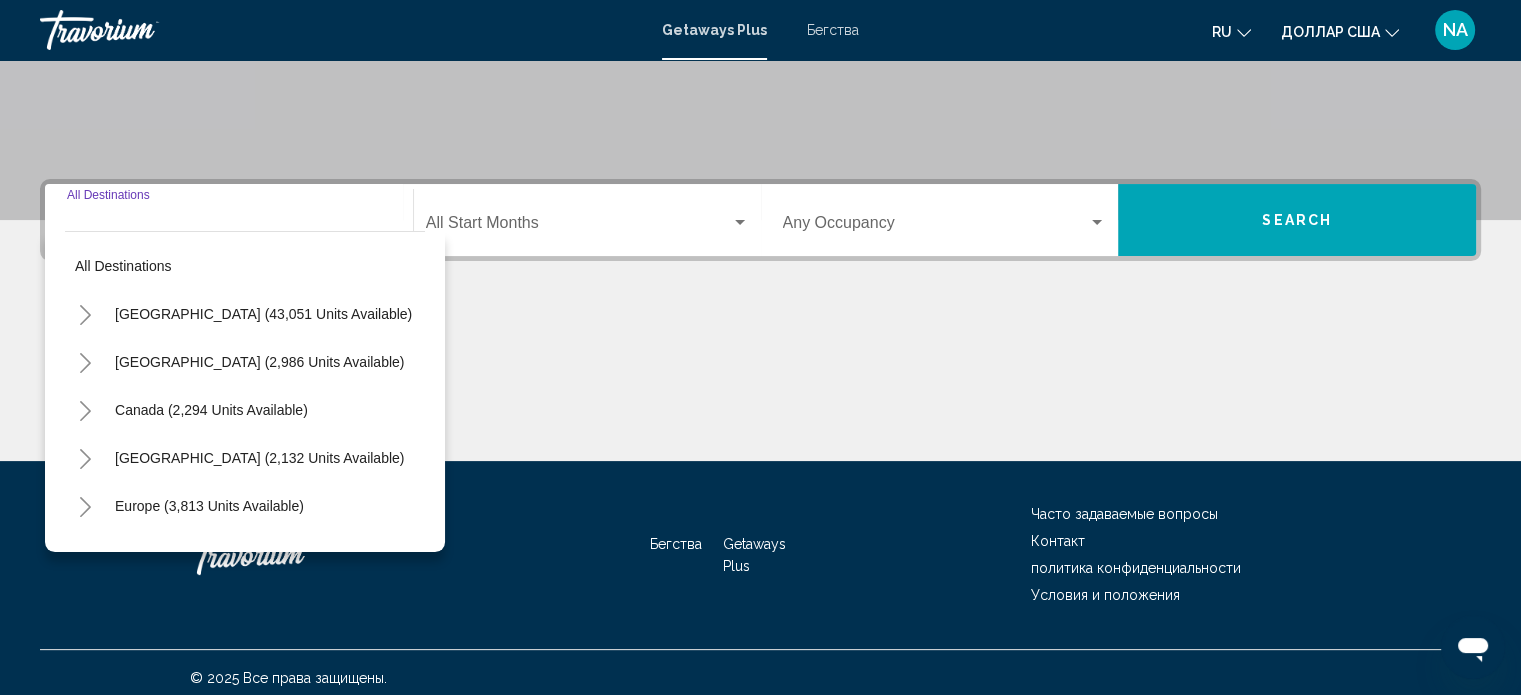 scroll, scrollTop: 390, scrollLeft: 0, axis: vertical 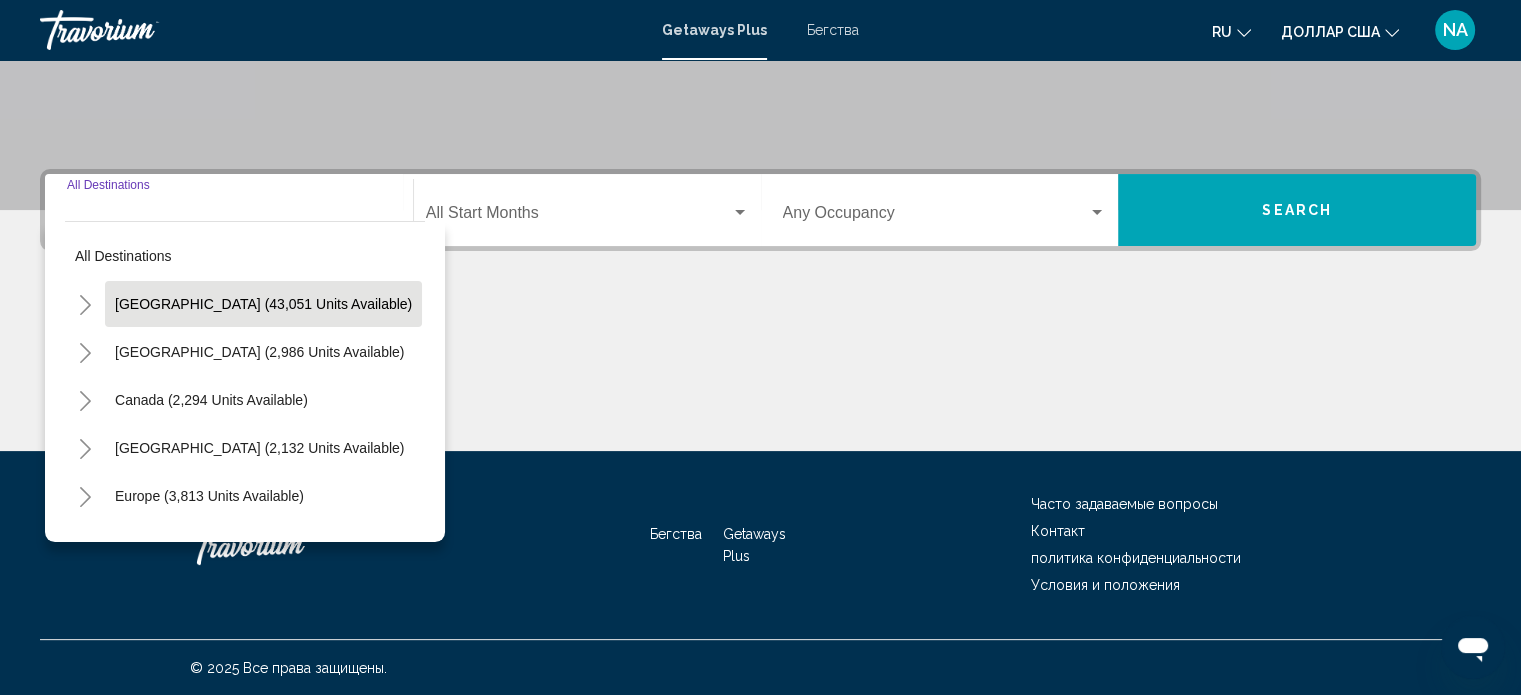 click on "[GEOGRAPHIC_DATA] (43,051 units available)" at bounding box center [259, 352] 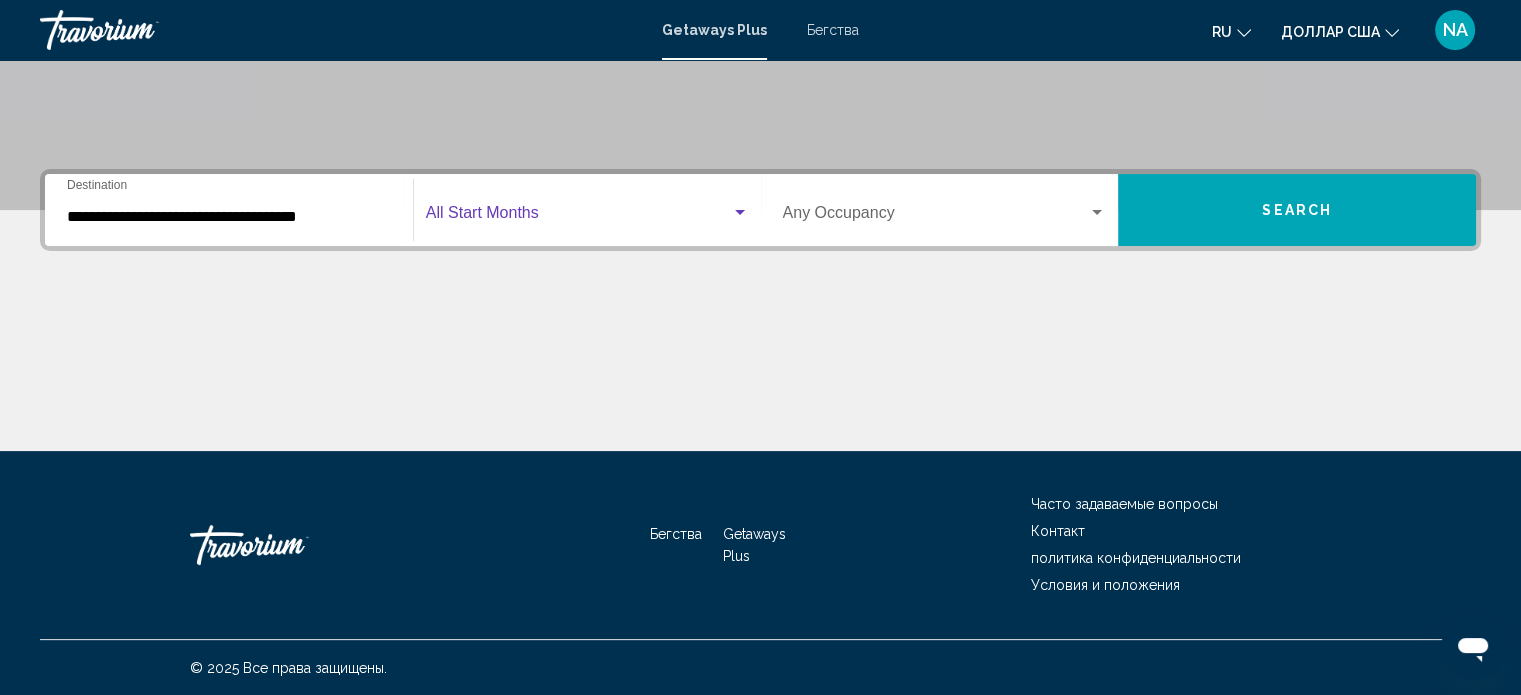 click at bounding box center [740, 213] 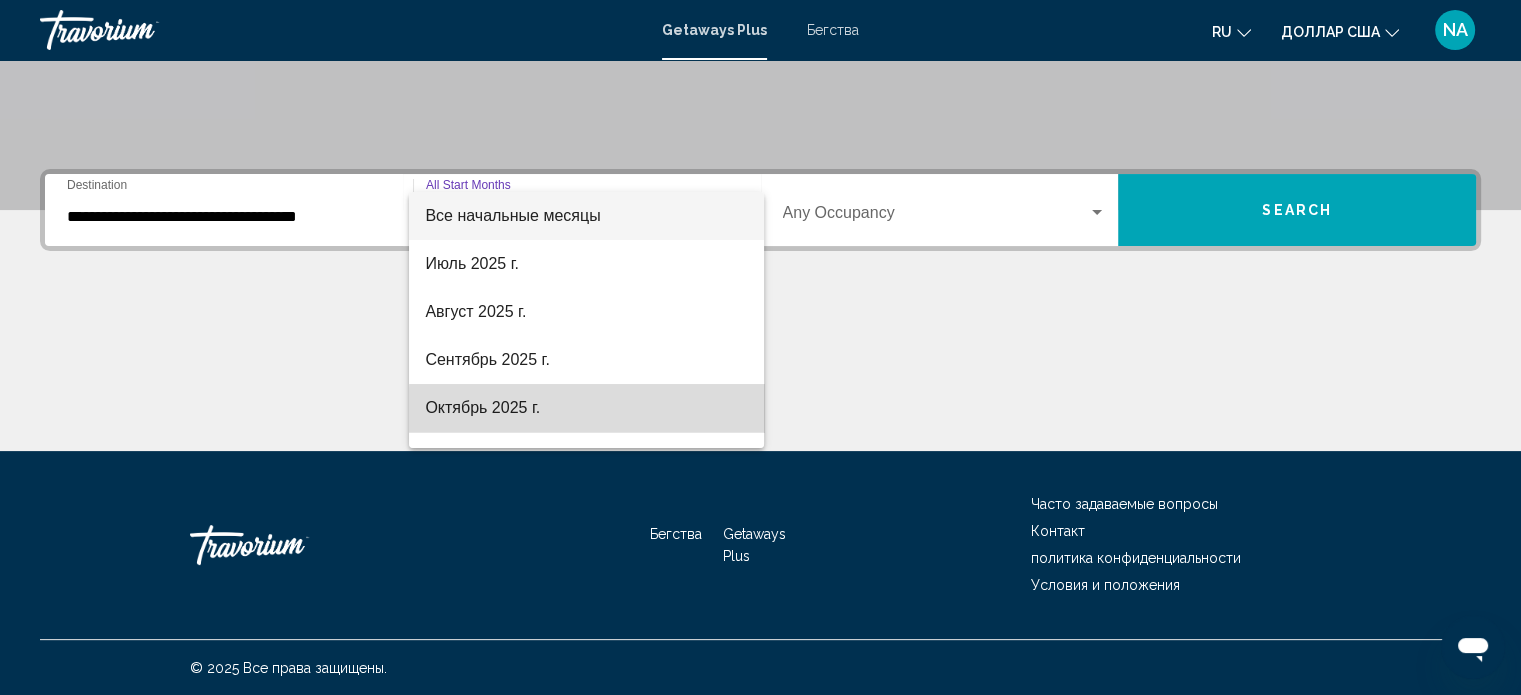 drag, startPoint x: 732, startPoint y: 412, endPoint x: 812, endPoint y: 339, distance: 108.30051 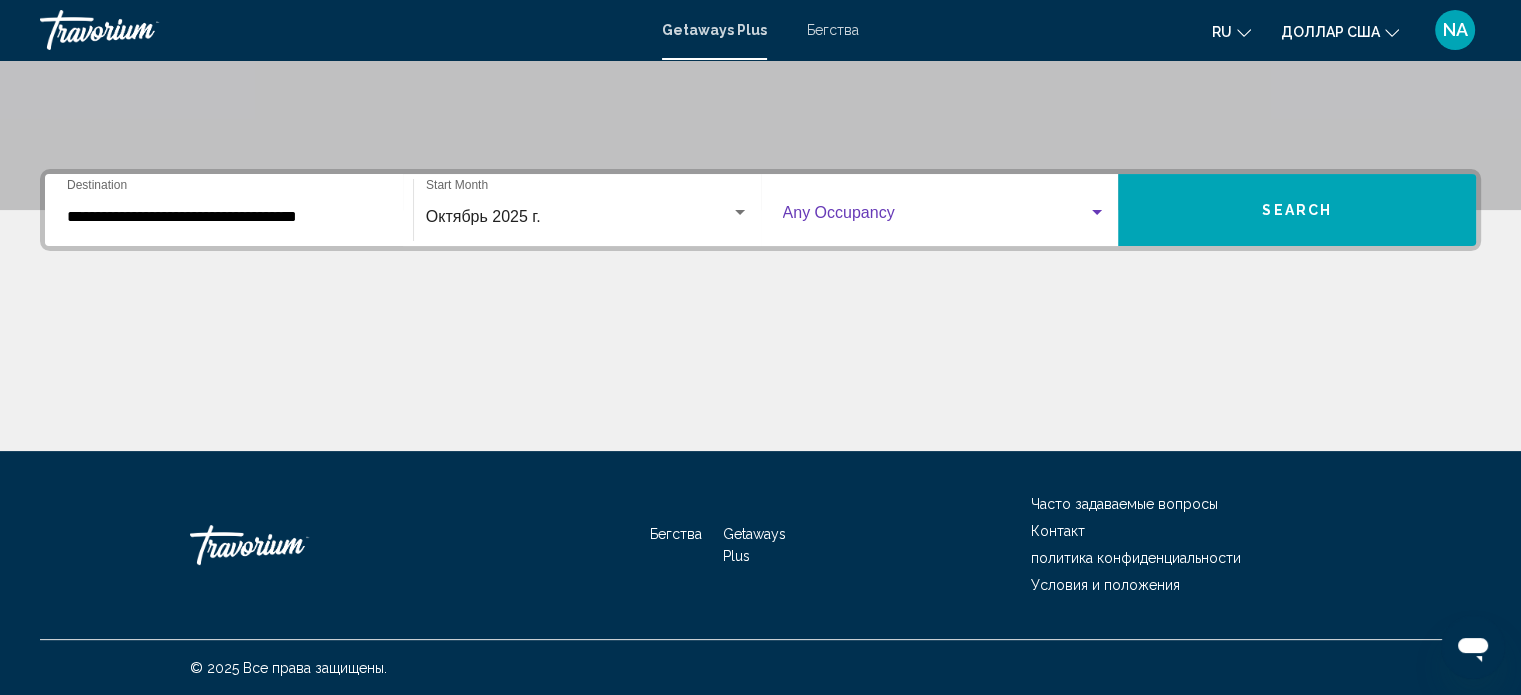 click at bounding box center (1097, 213) 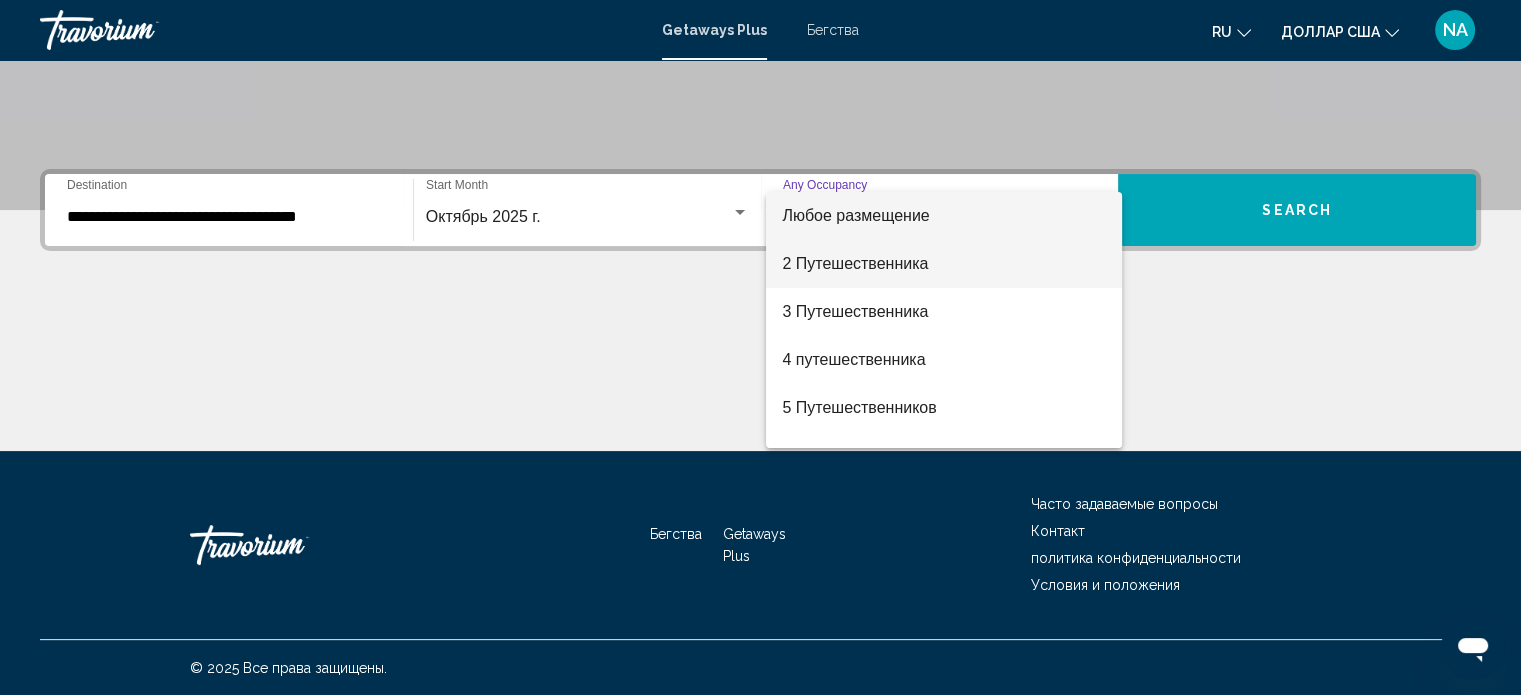 click on "2 Путешественника" at bounding box center [944, 264] 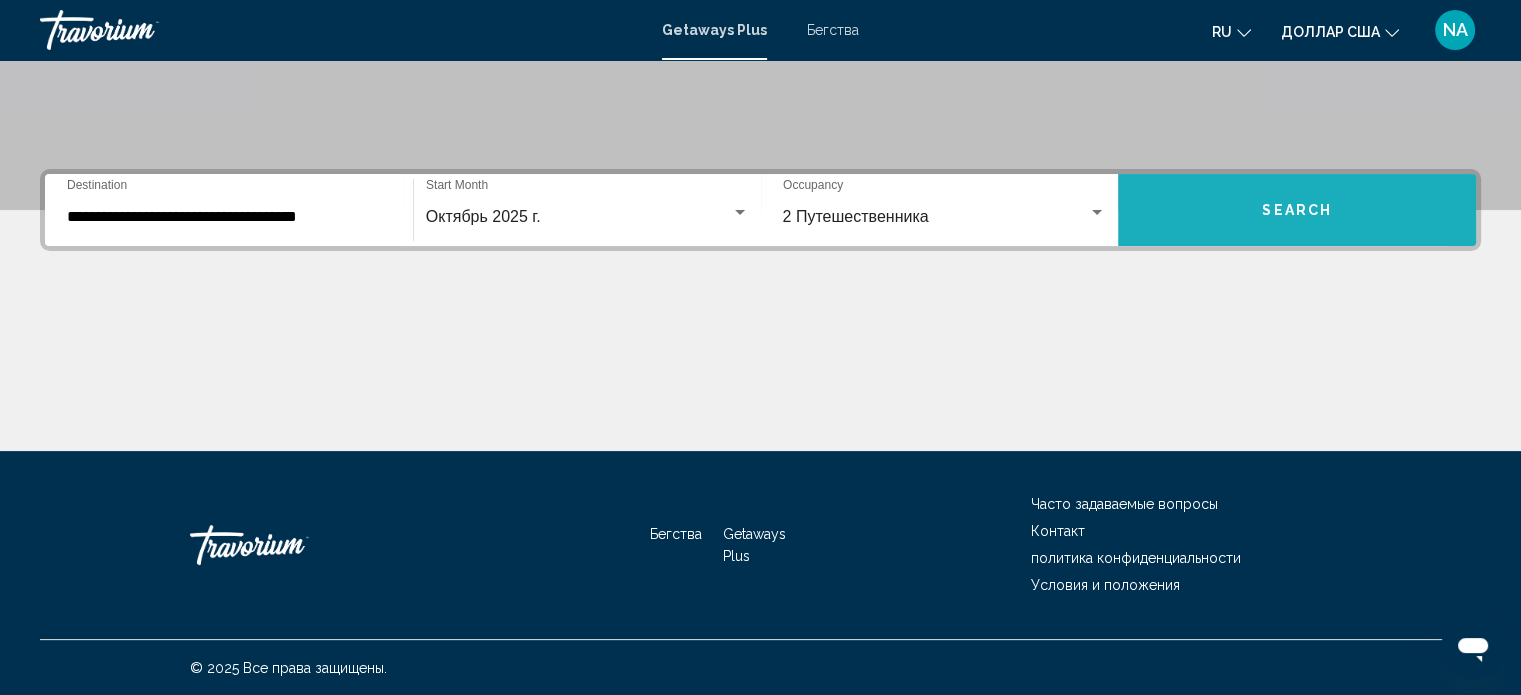click on "Search" at bounding box center (1297, 210) 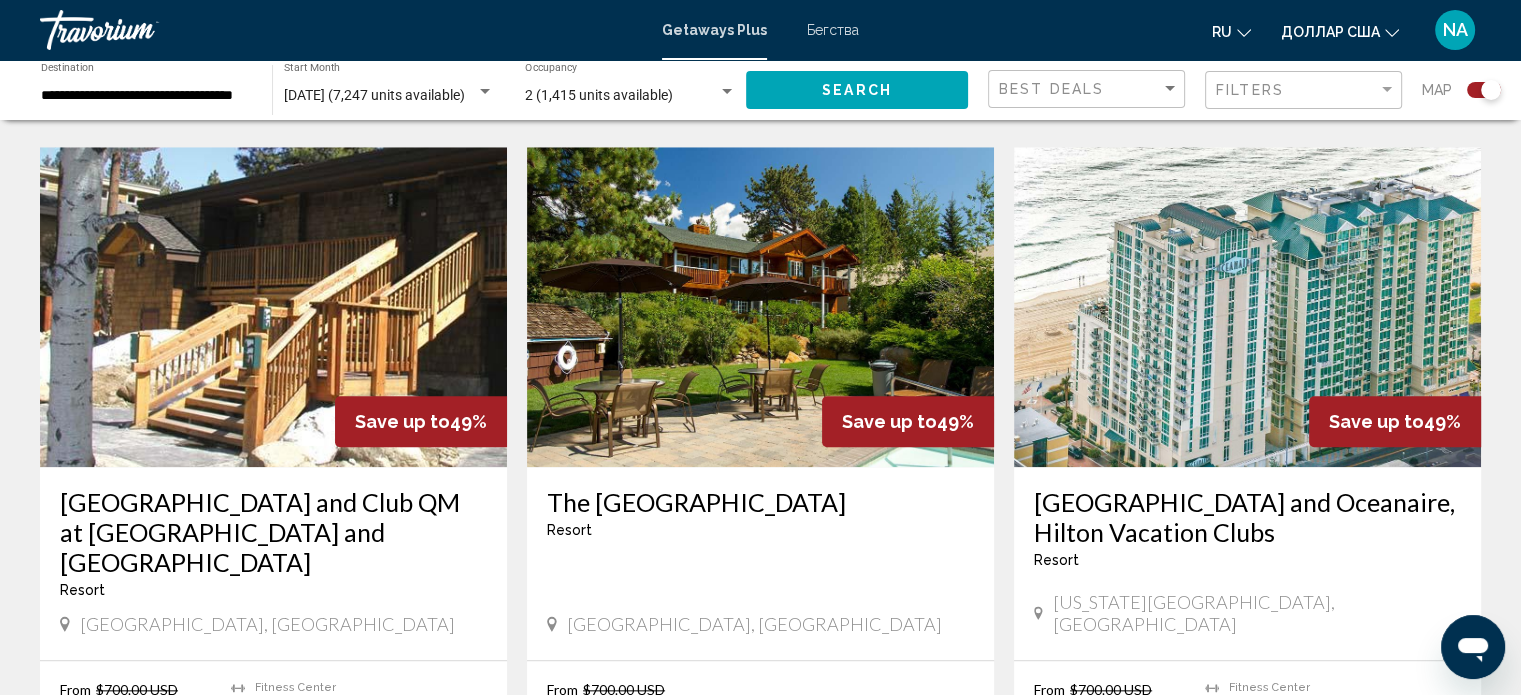 scroll, scrollTop: 2100, scrollLeft: 0, axis: vertical 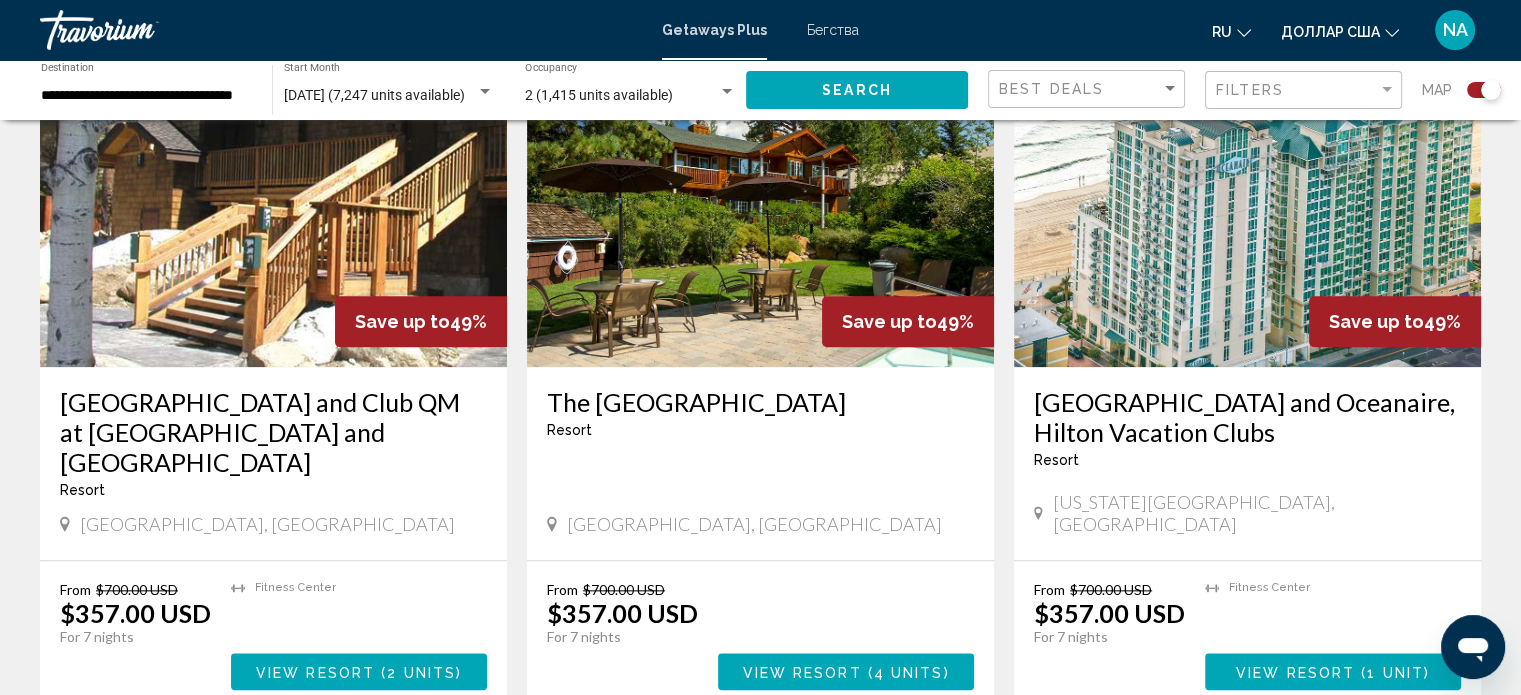 click on "View Resort" at bounding box center [1295, 672] 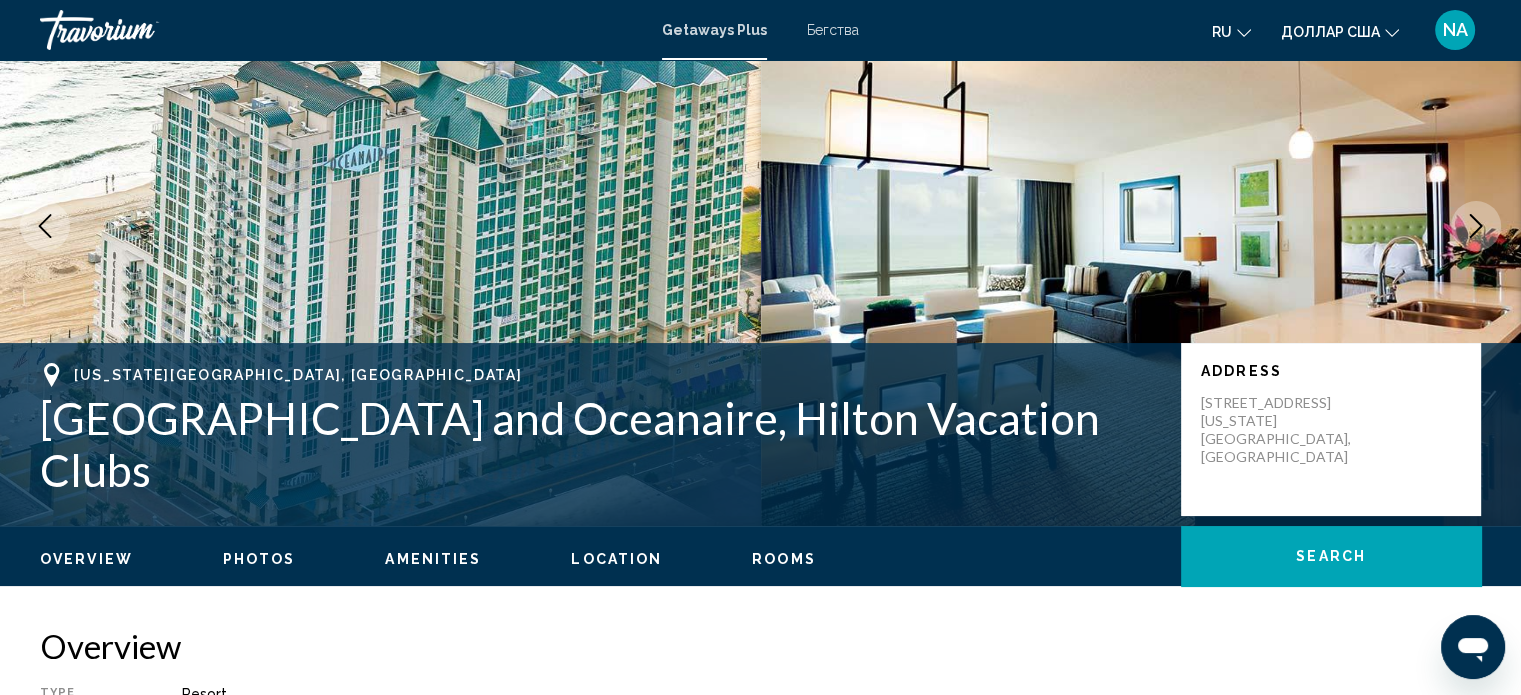 scroll, scrollTop: 312, scrollLeft: 0, axis: vertical 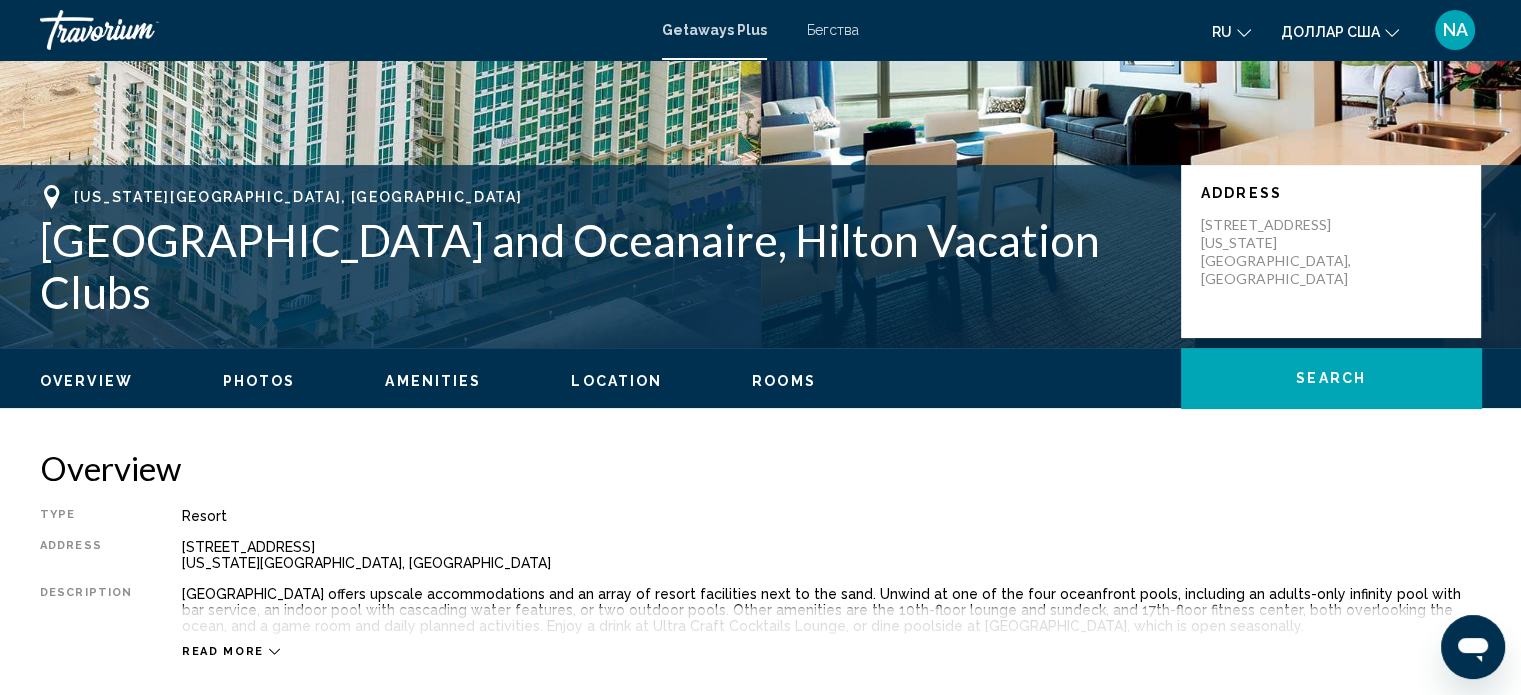 click on "Photos" at bounding box center [259, 381] 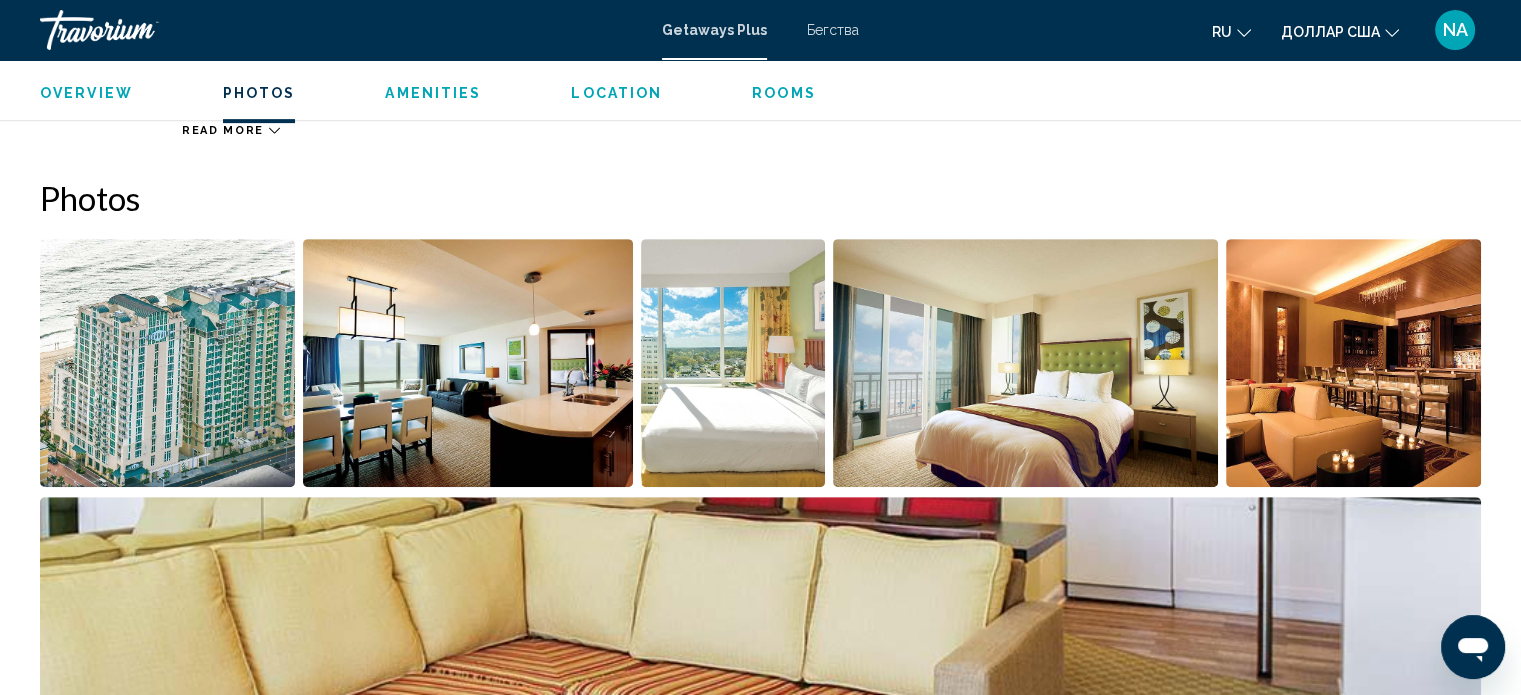 scroll, scrollTop: 891, scrollLeft: 0, axis: vertical 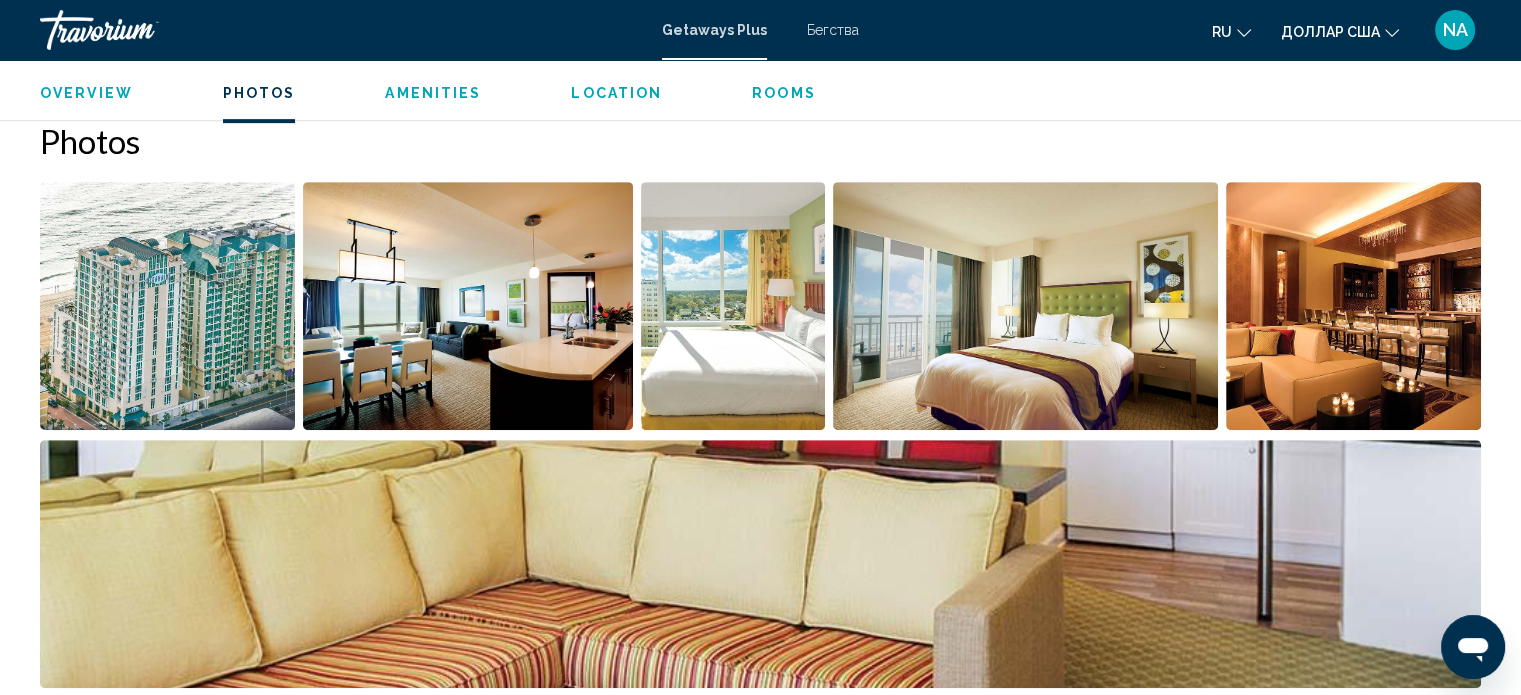 click at bounding box center [167, 306] 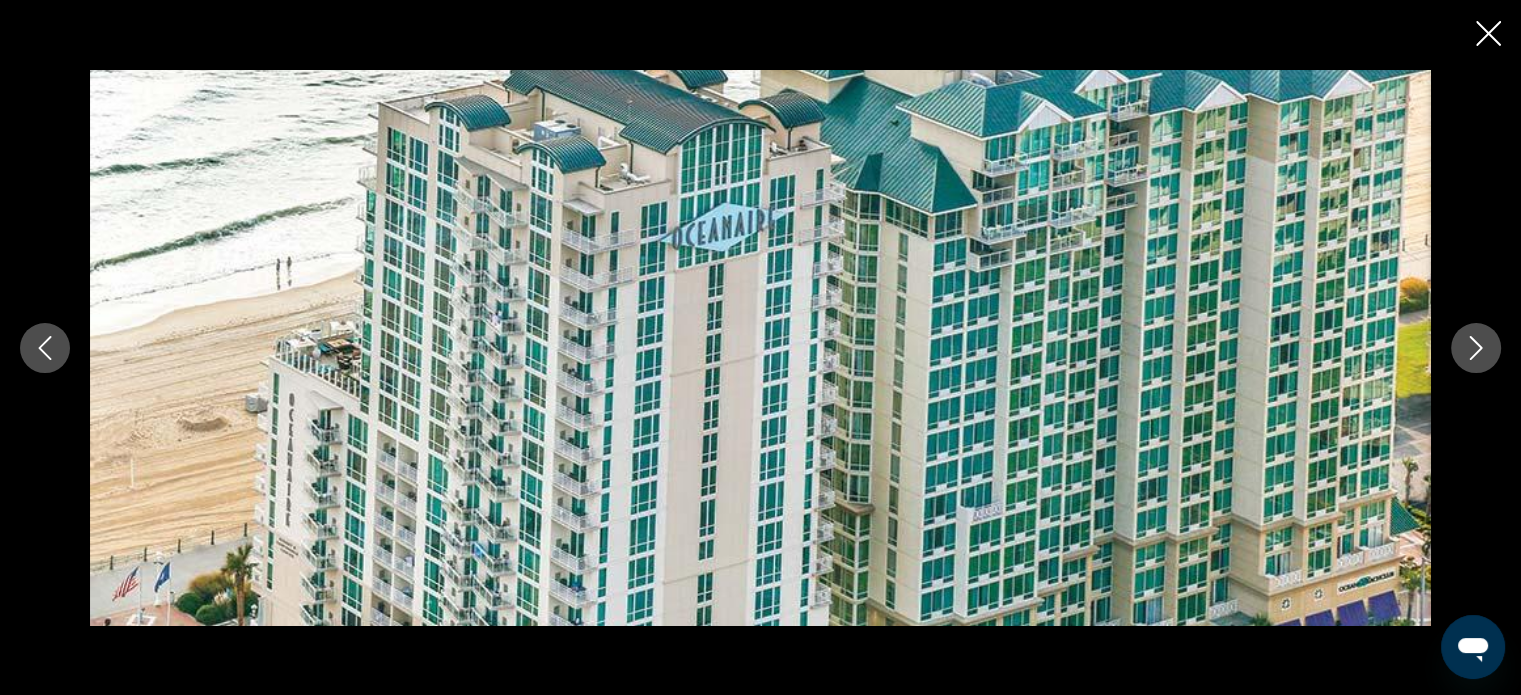 click 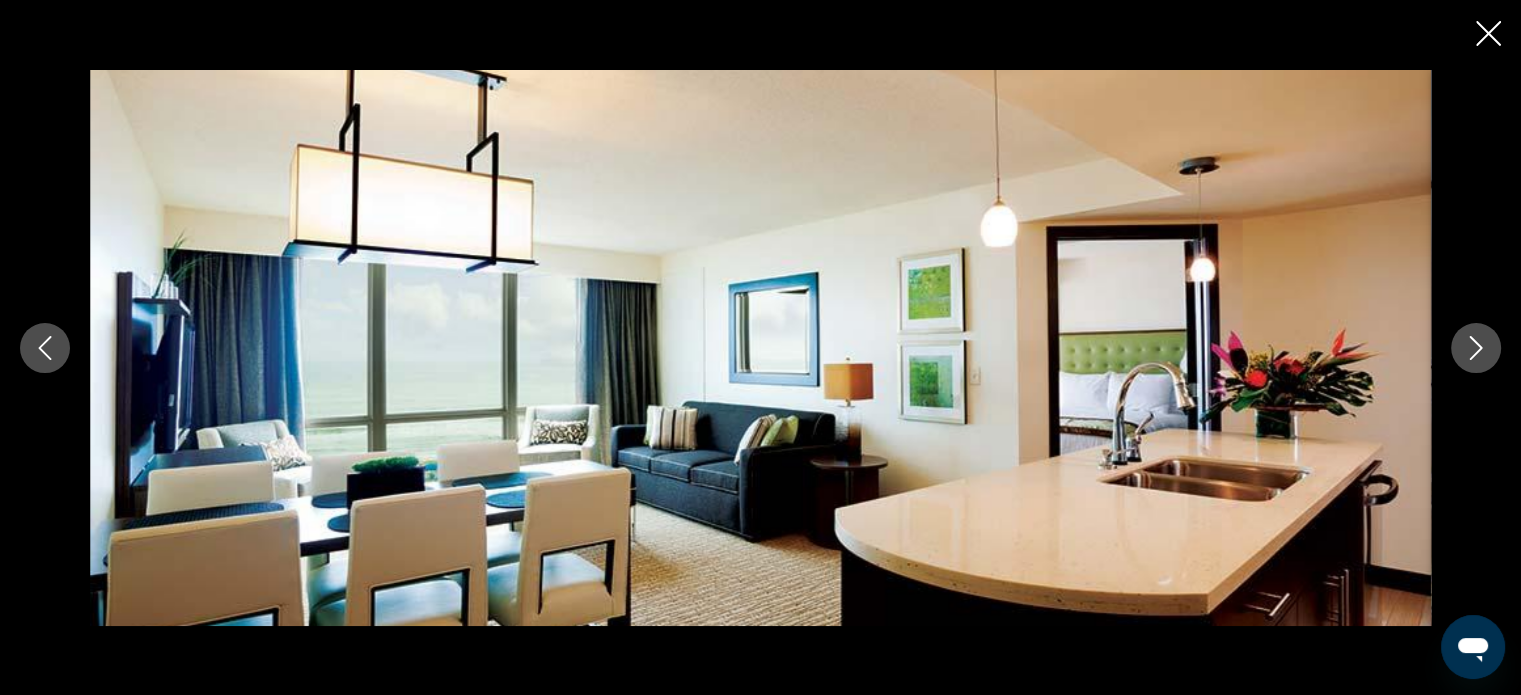 click 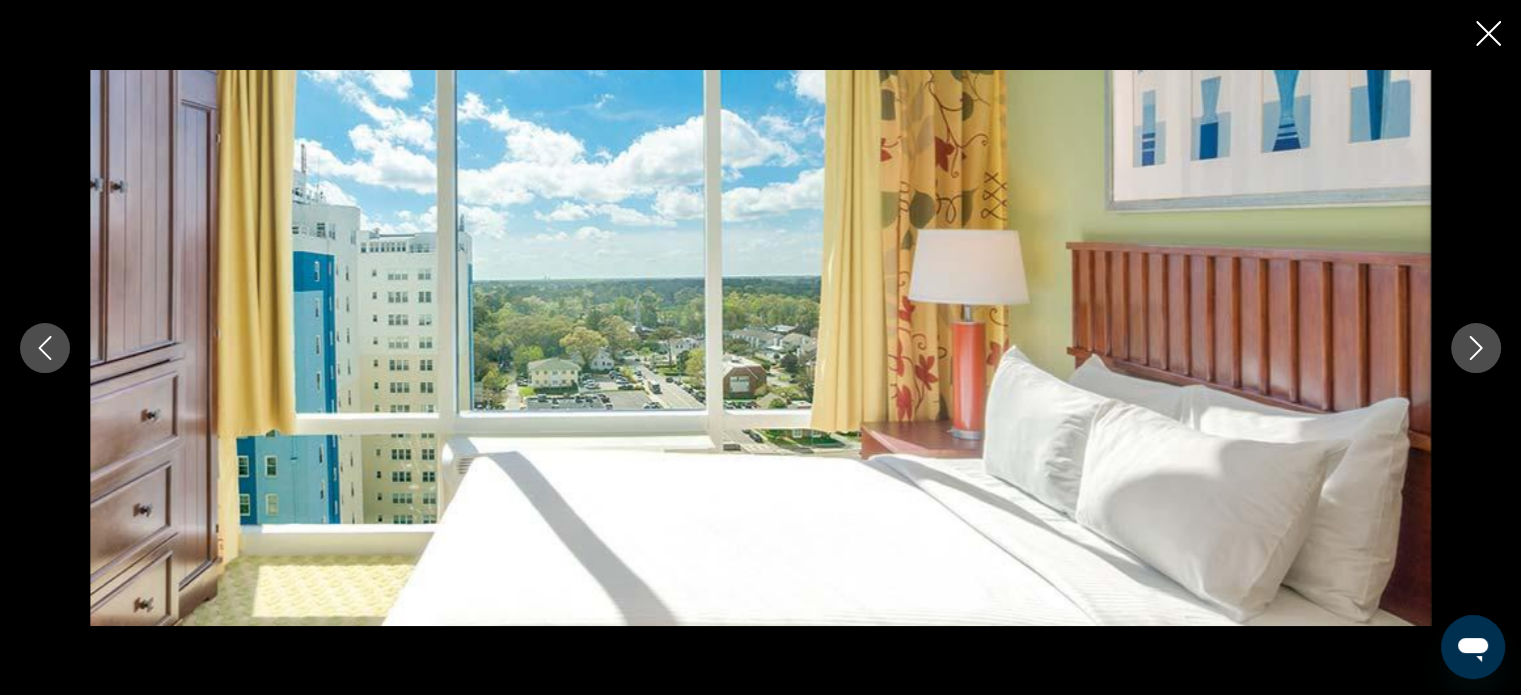 click 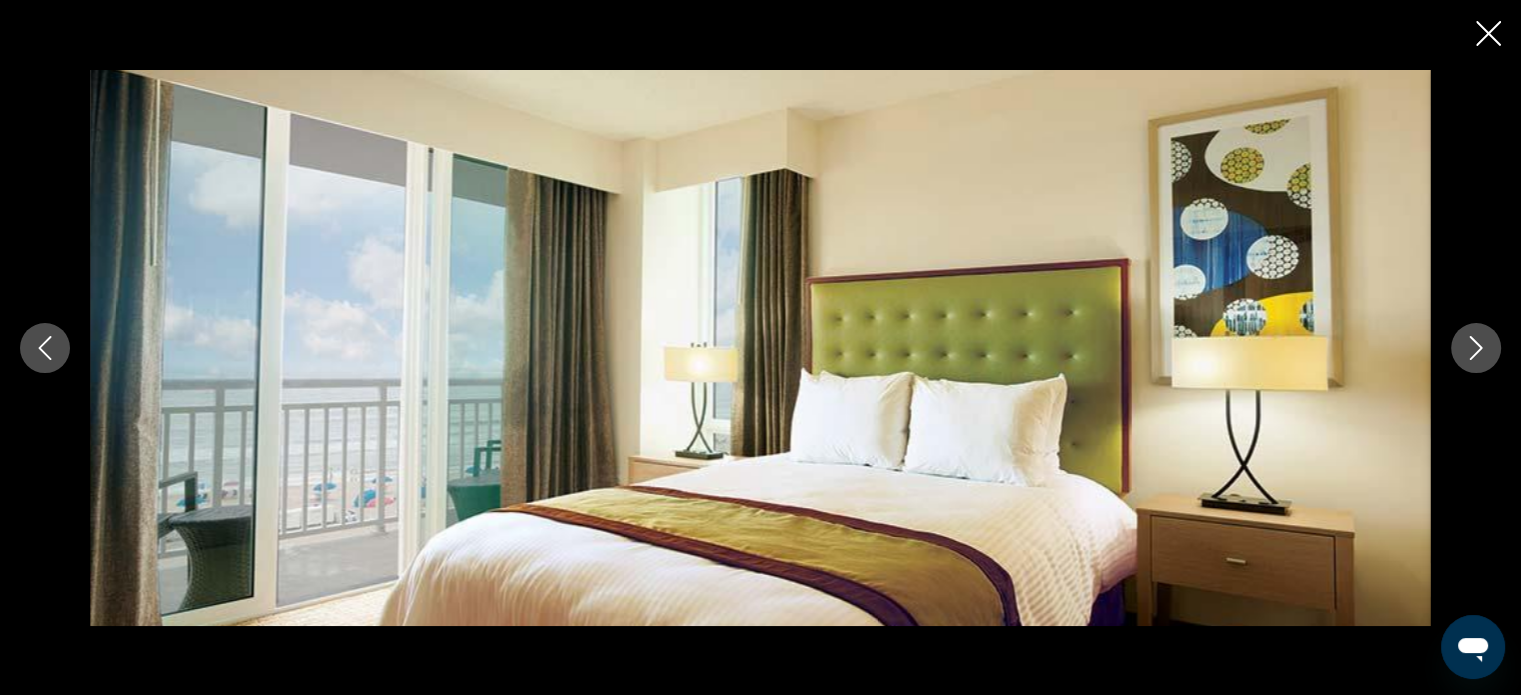 click 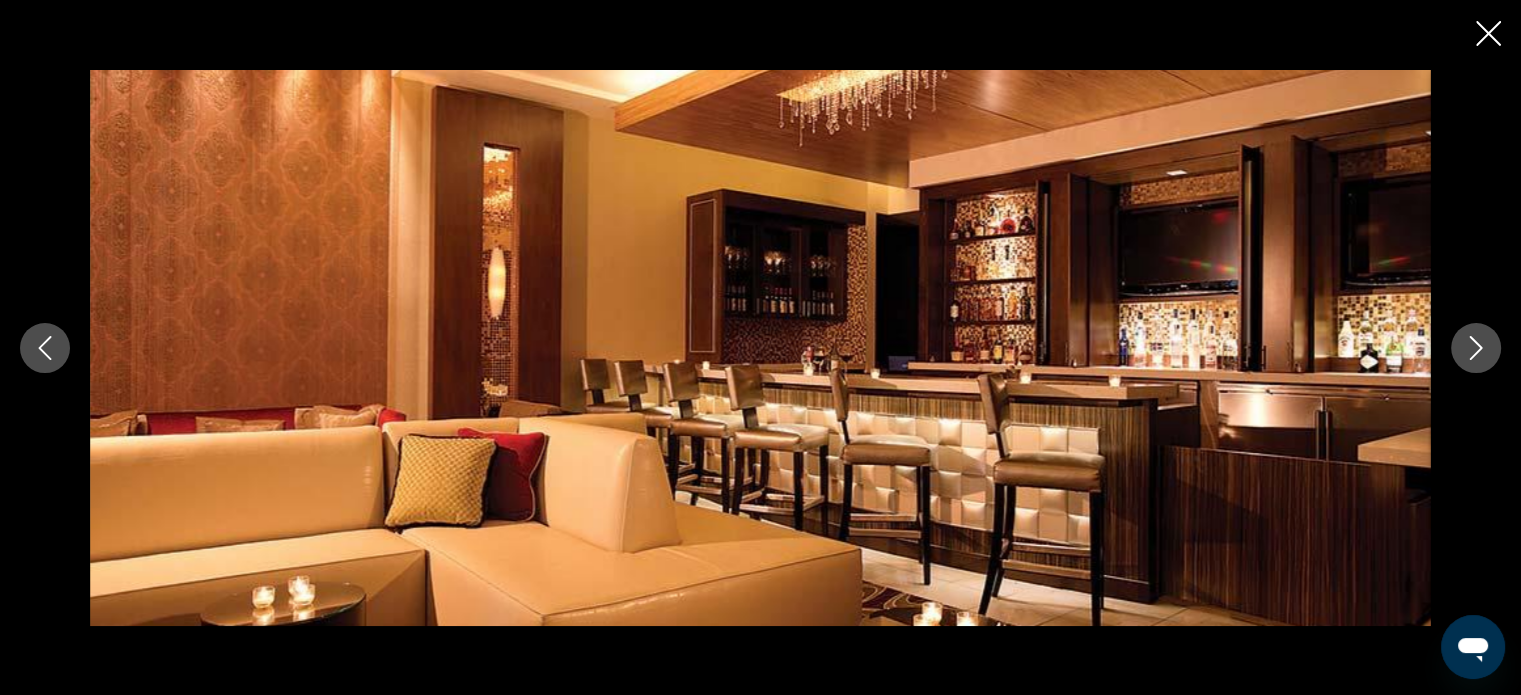click 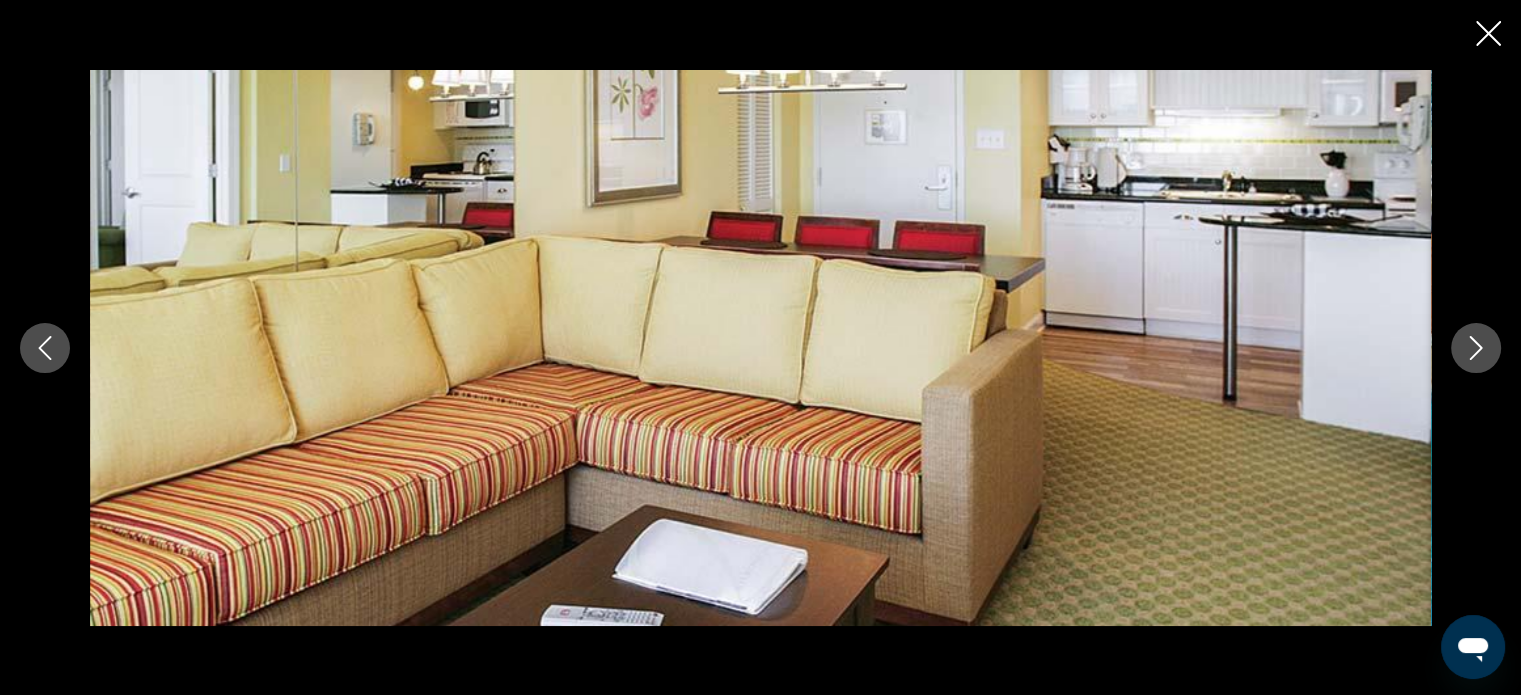 click 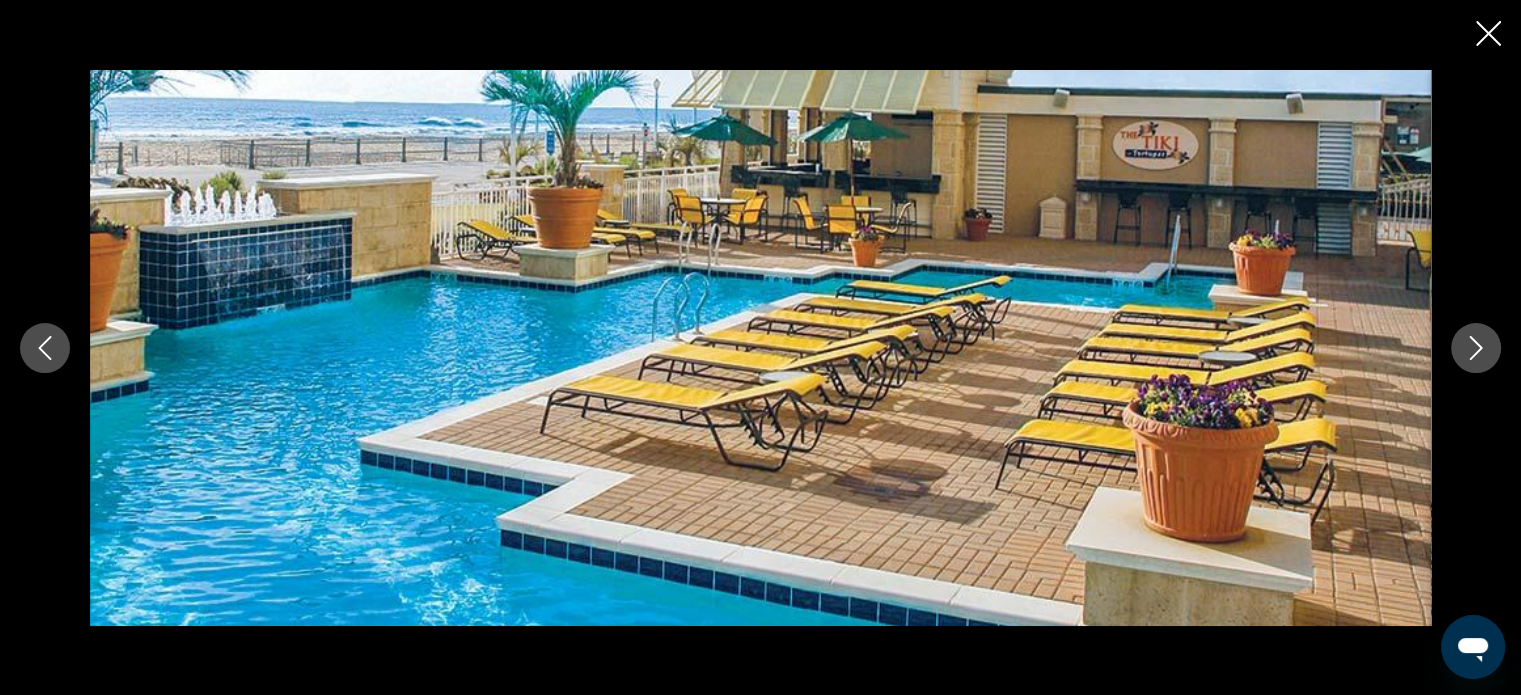 click 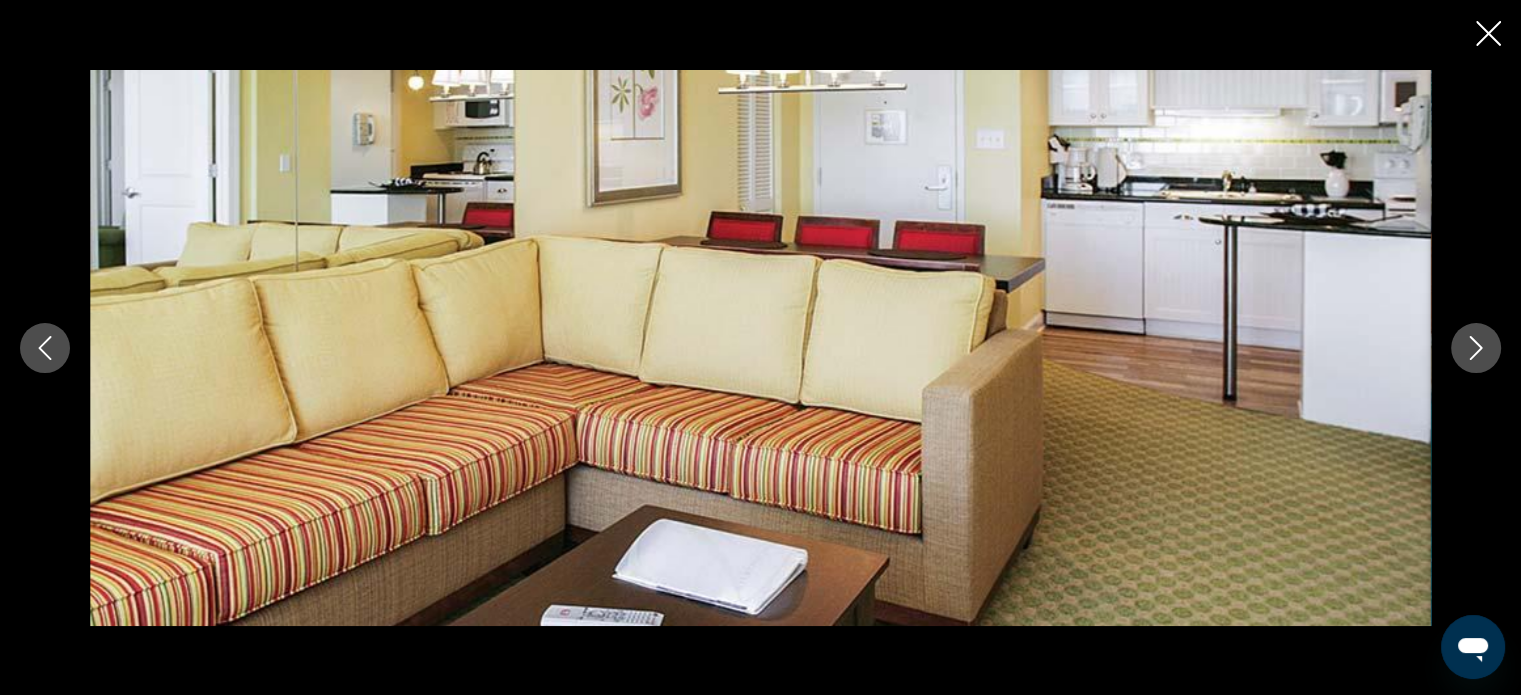 scroll, scrollTop: 491, scrollLeft: 0, axis: vertical 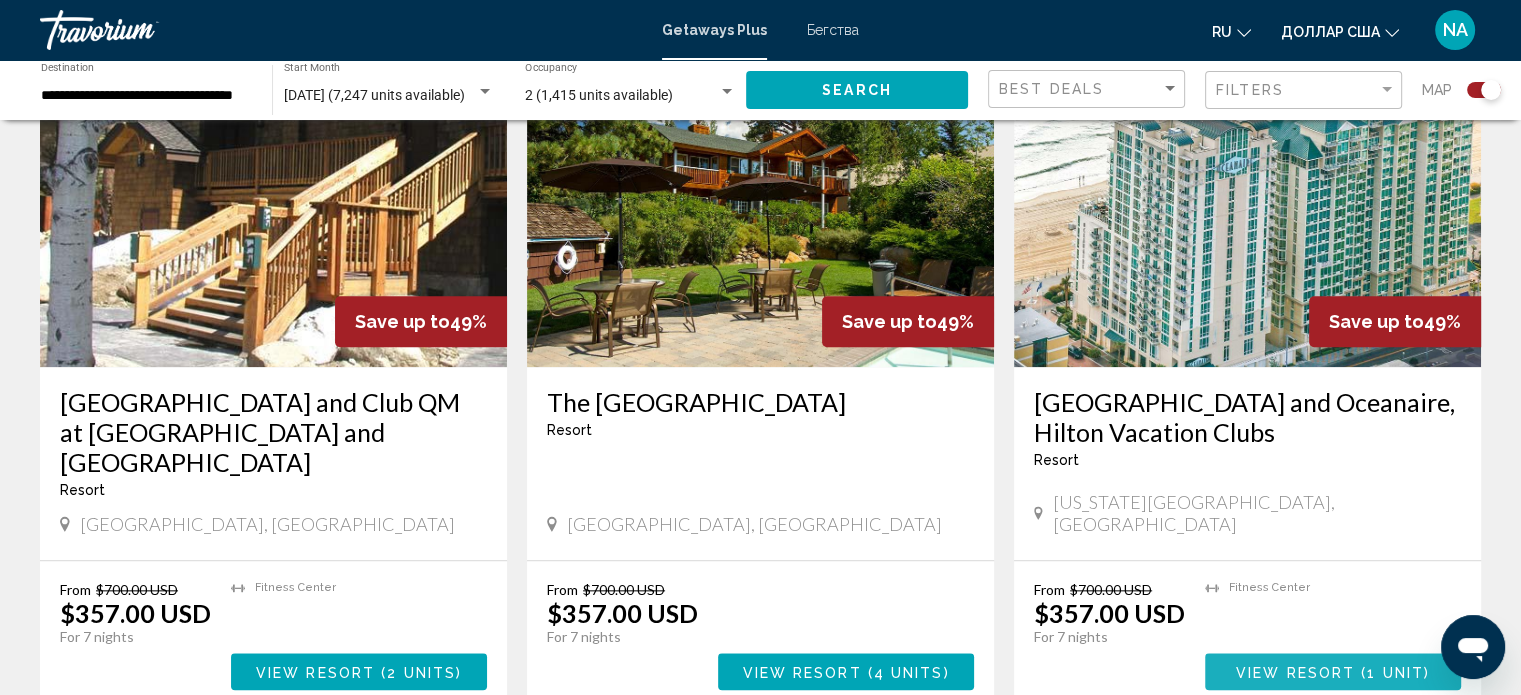 click on "View Resort" at bounding box center [1295, 672] 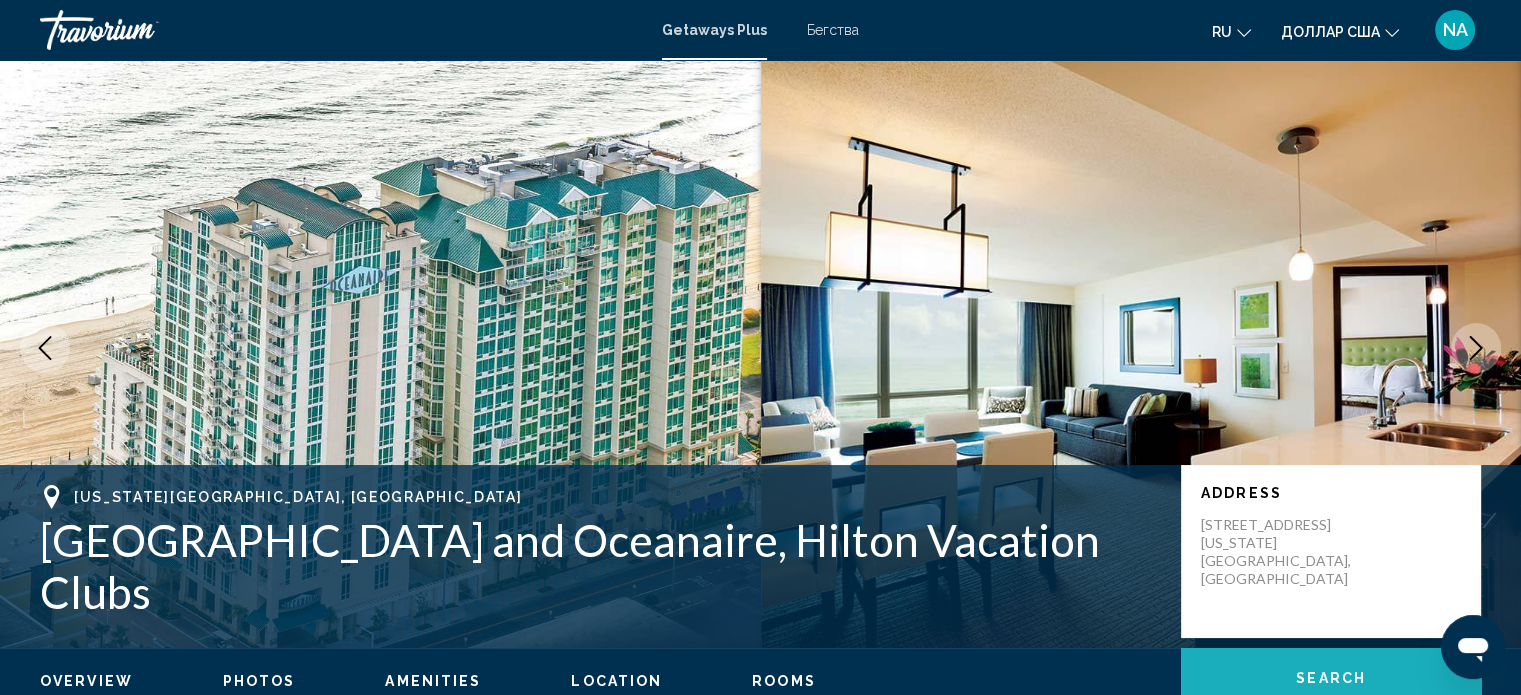 click on "Search" 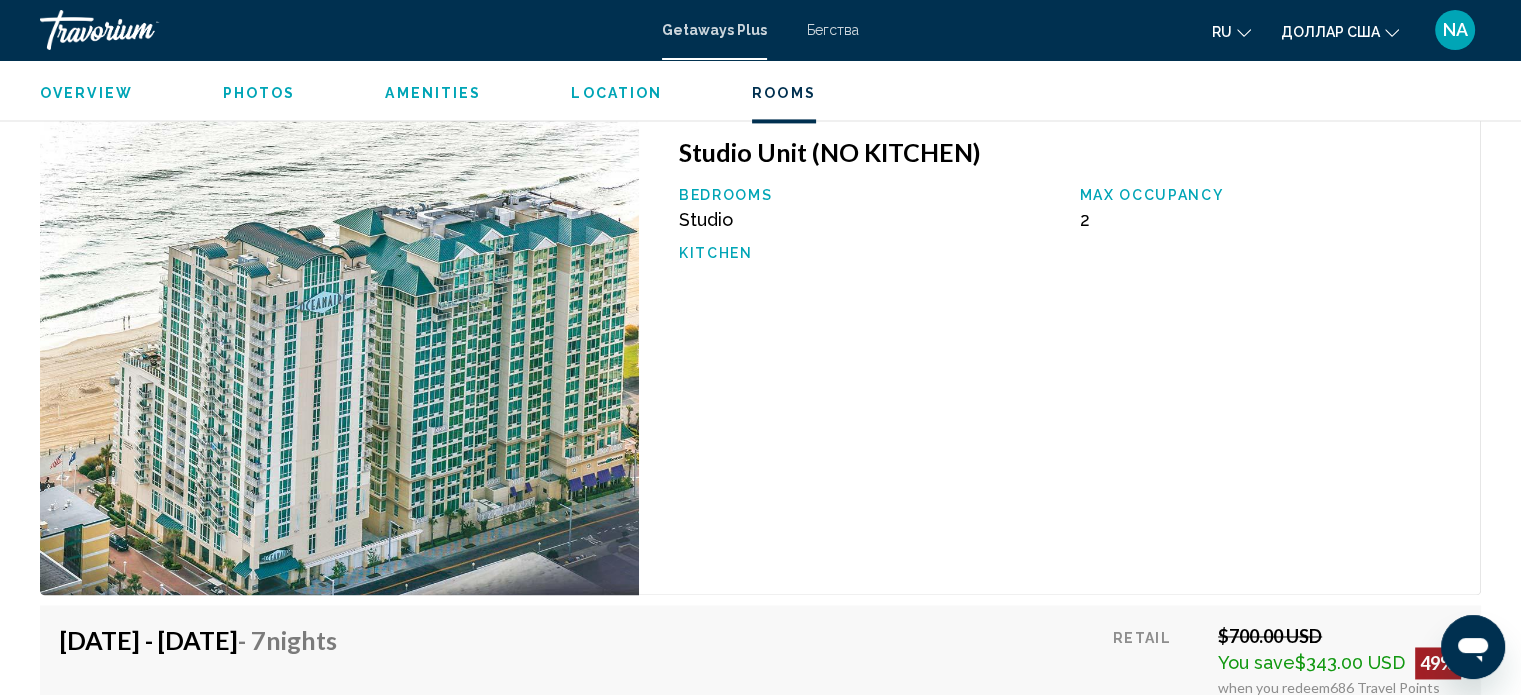 scroll, scrollTop: 3263, scrollLeft: 0, axis: vertical 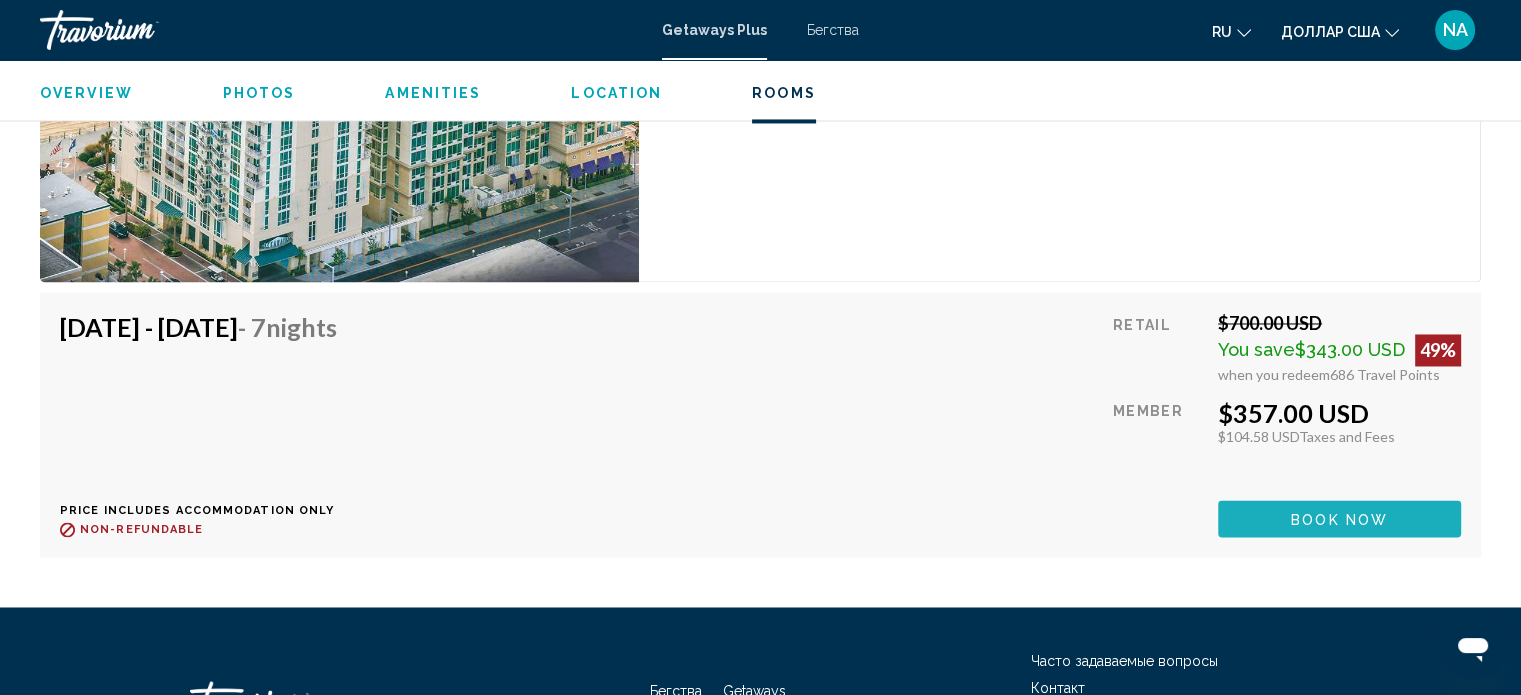 click on "Book now" at bounding box center [1339, 519] 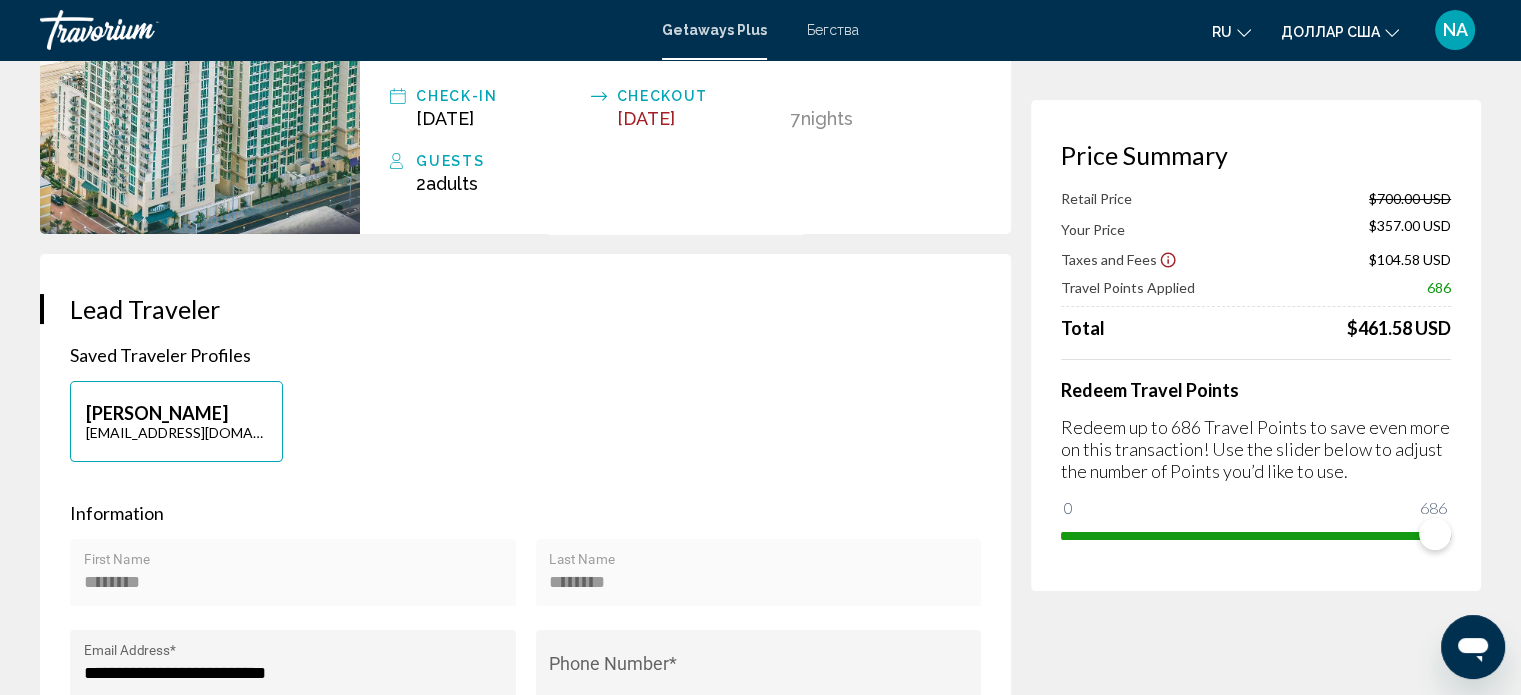 scroll, scrollTop: 600, scrollLeft: 0, axis: vertical 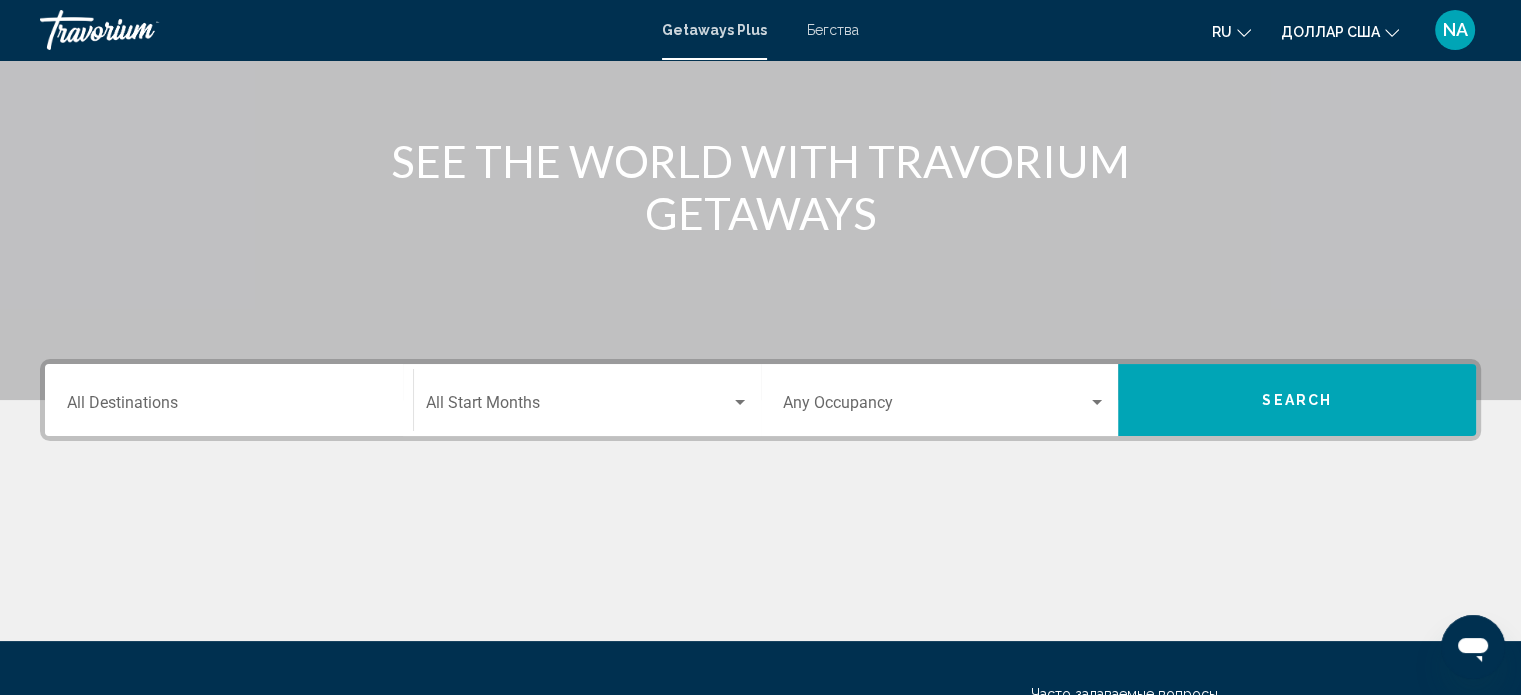 click on "Destination All Destinations" at bounding box center (229, 400) 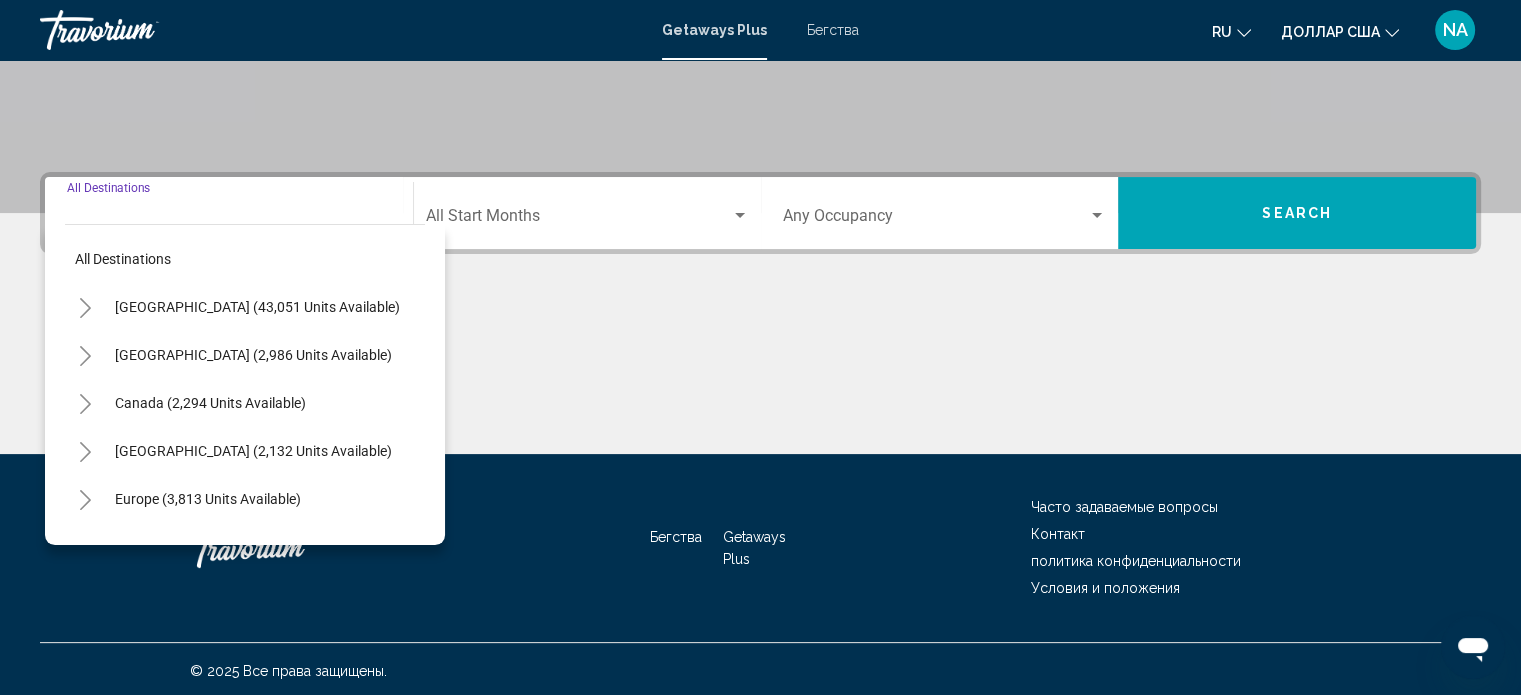 scroll, scrollTop: 390, scrollLeft: 0, axis: vertical 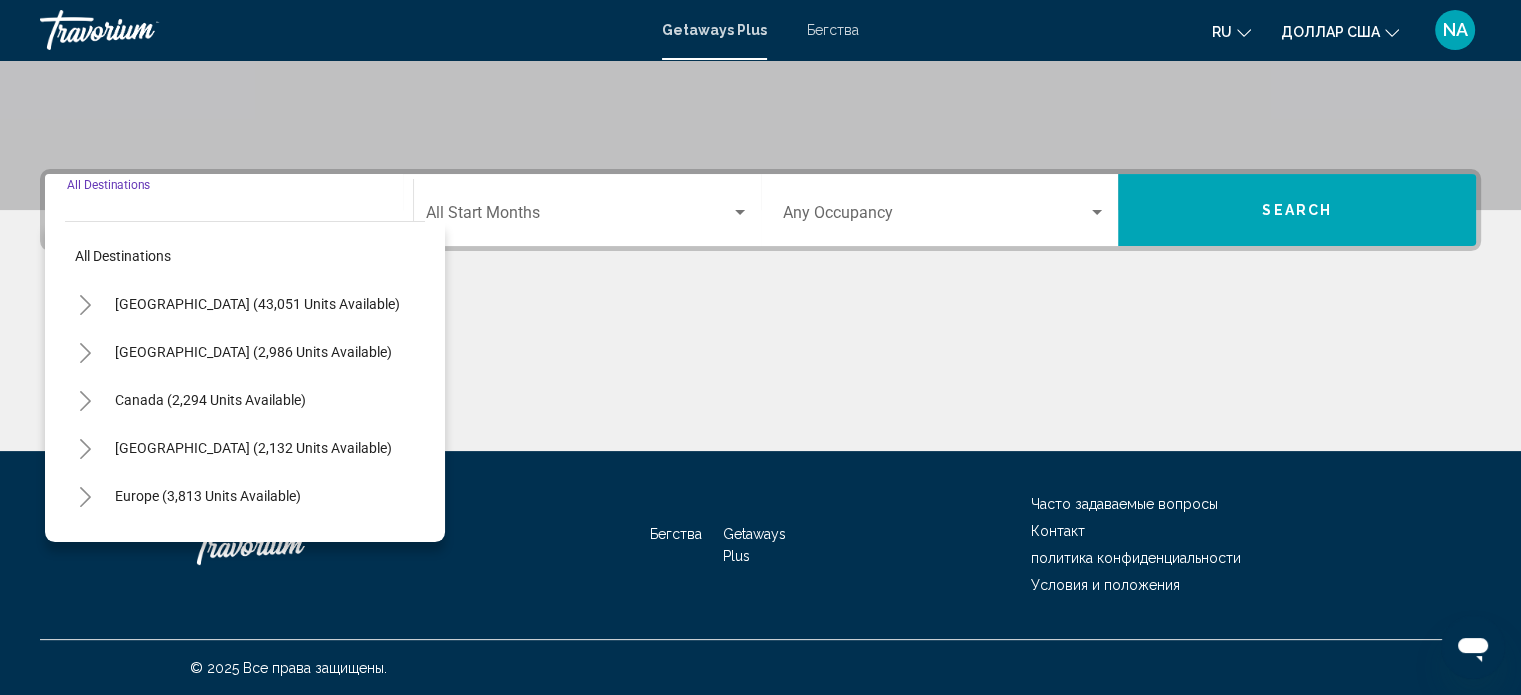 click 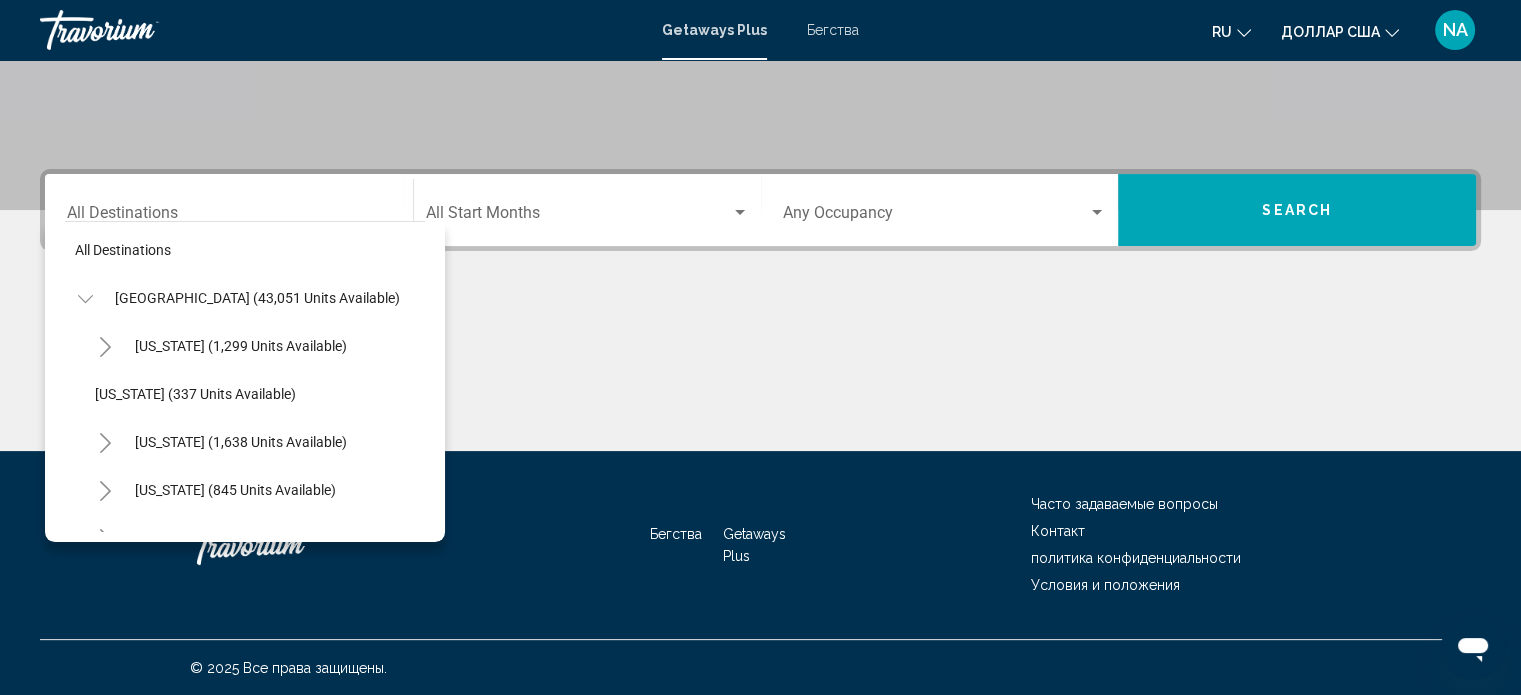 scroll, scrollTop: 0, scrollLeft: 0, axis: both 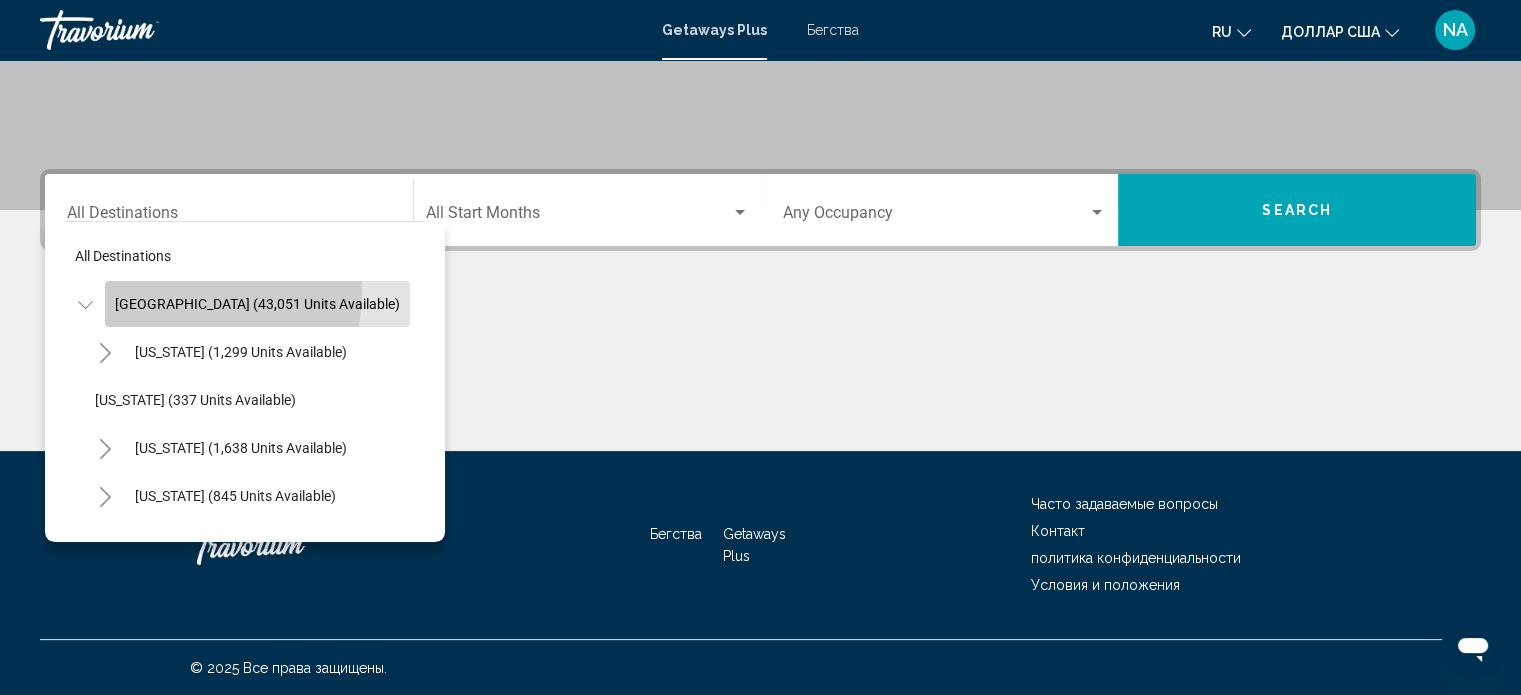 click on "[GEOGRAPHIC_DATA] (43,051 units available)" 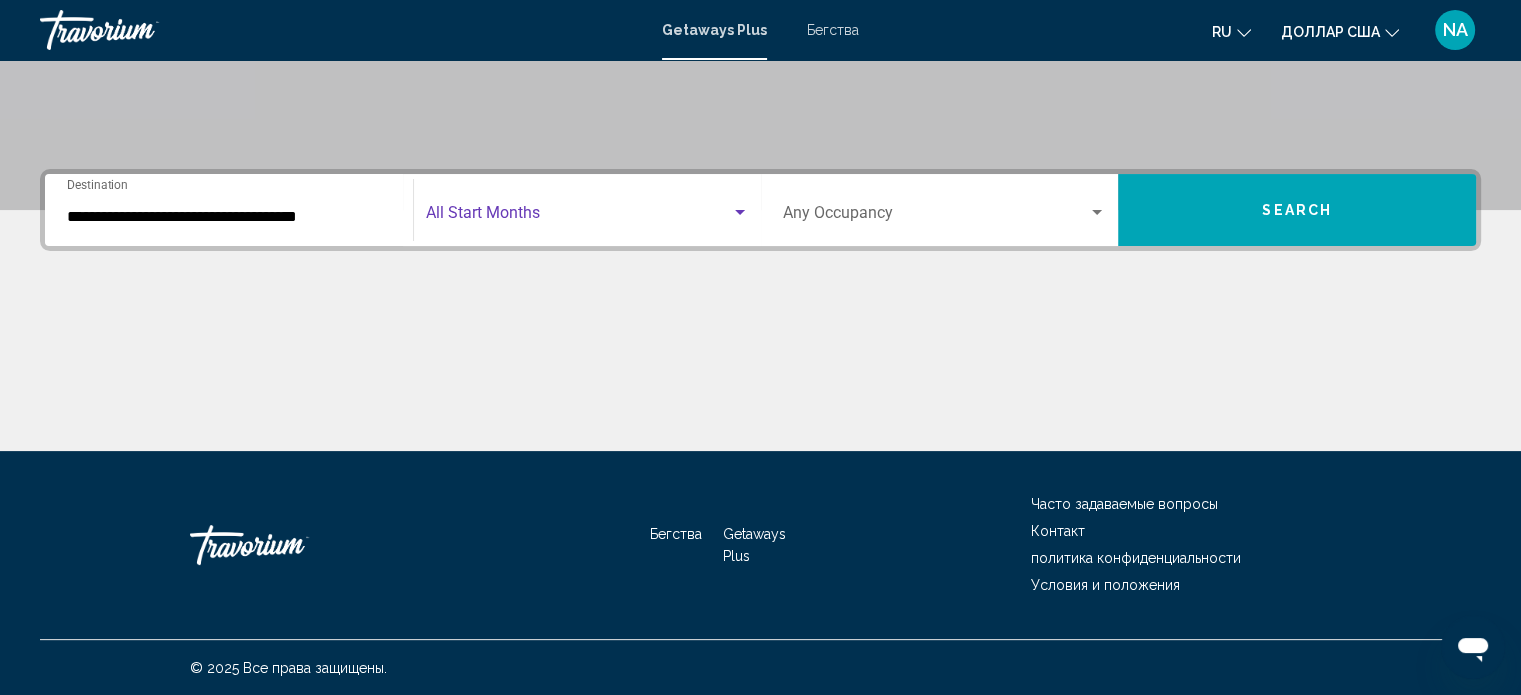 click at bounding box center (740, 212) 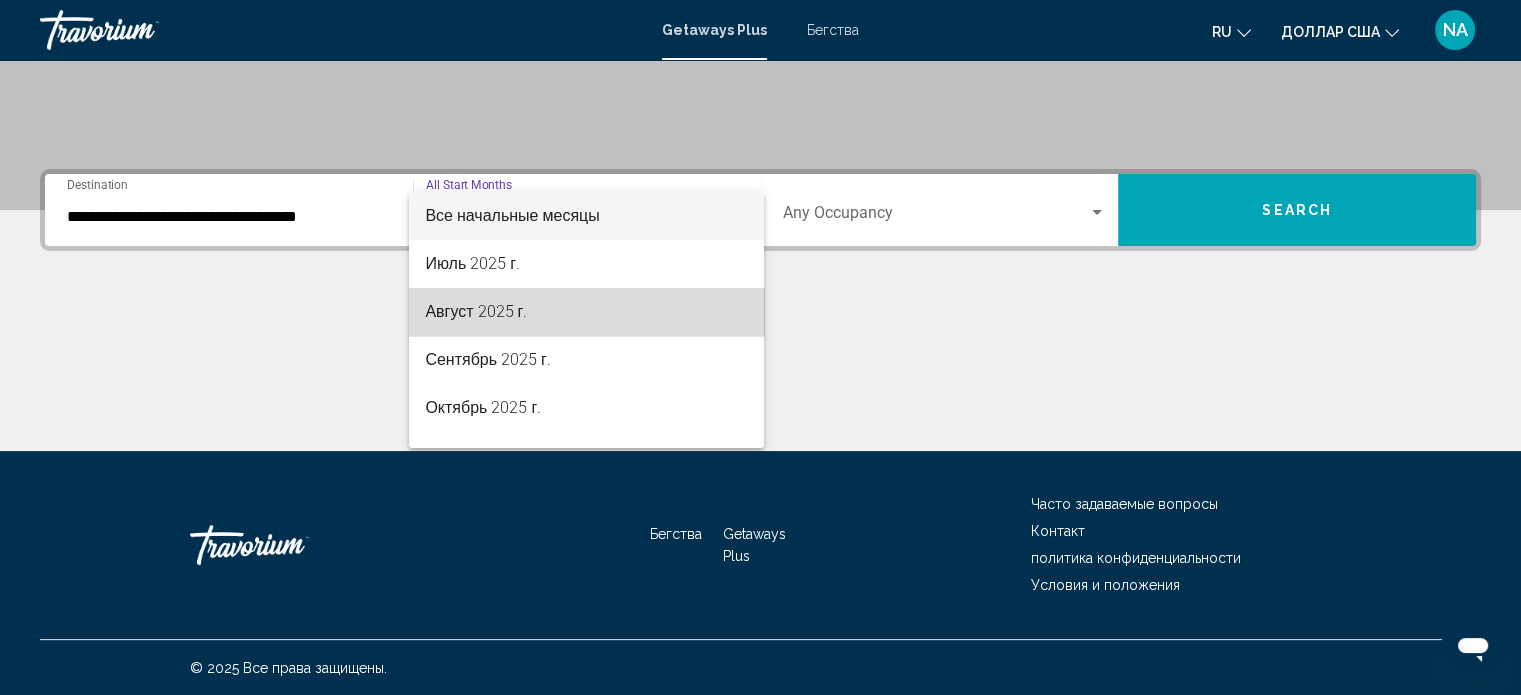 drag, startPoint x: 677, startPoint y: 302, endPoint x: 759, endPoint y: 259, distance: 92.5905 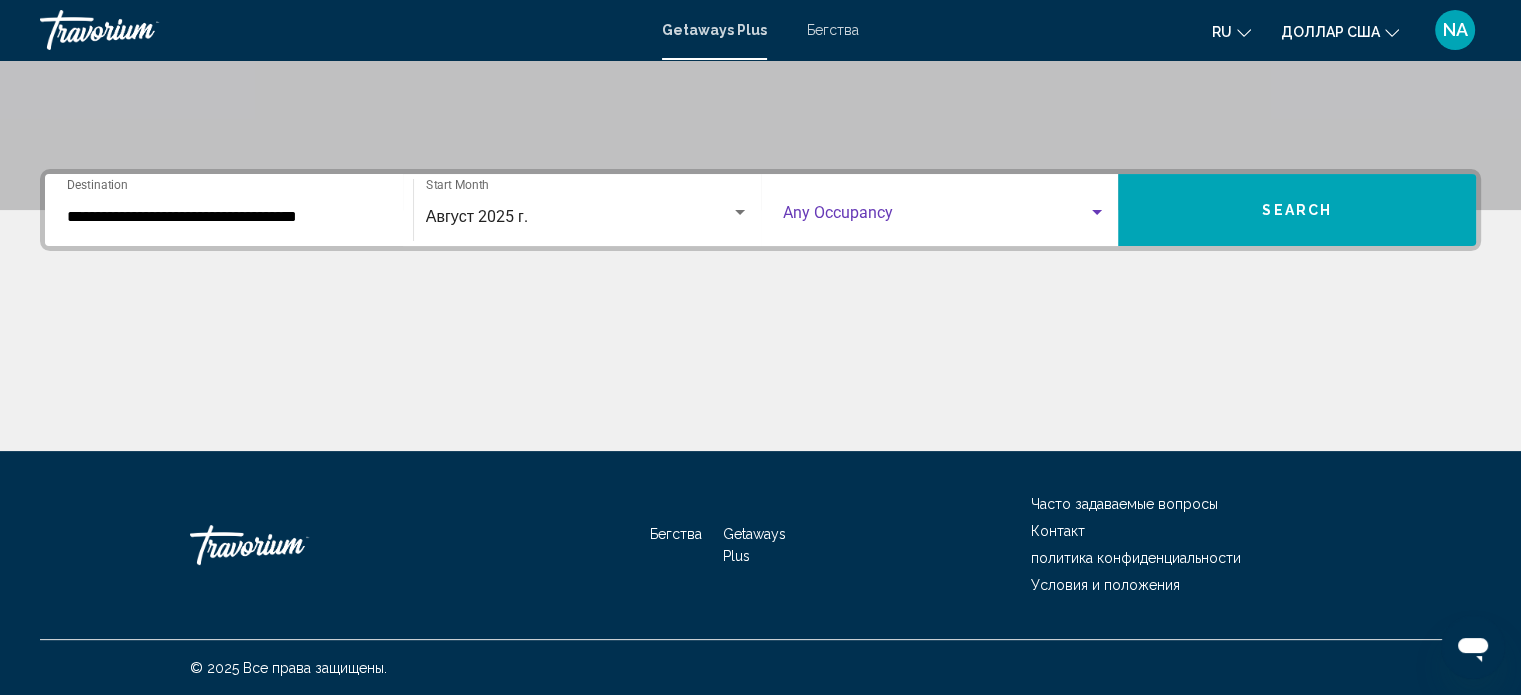 click at bounding box center [1097, 212] 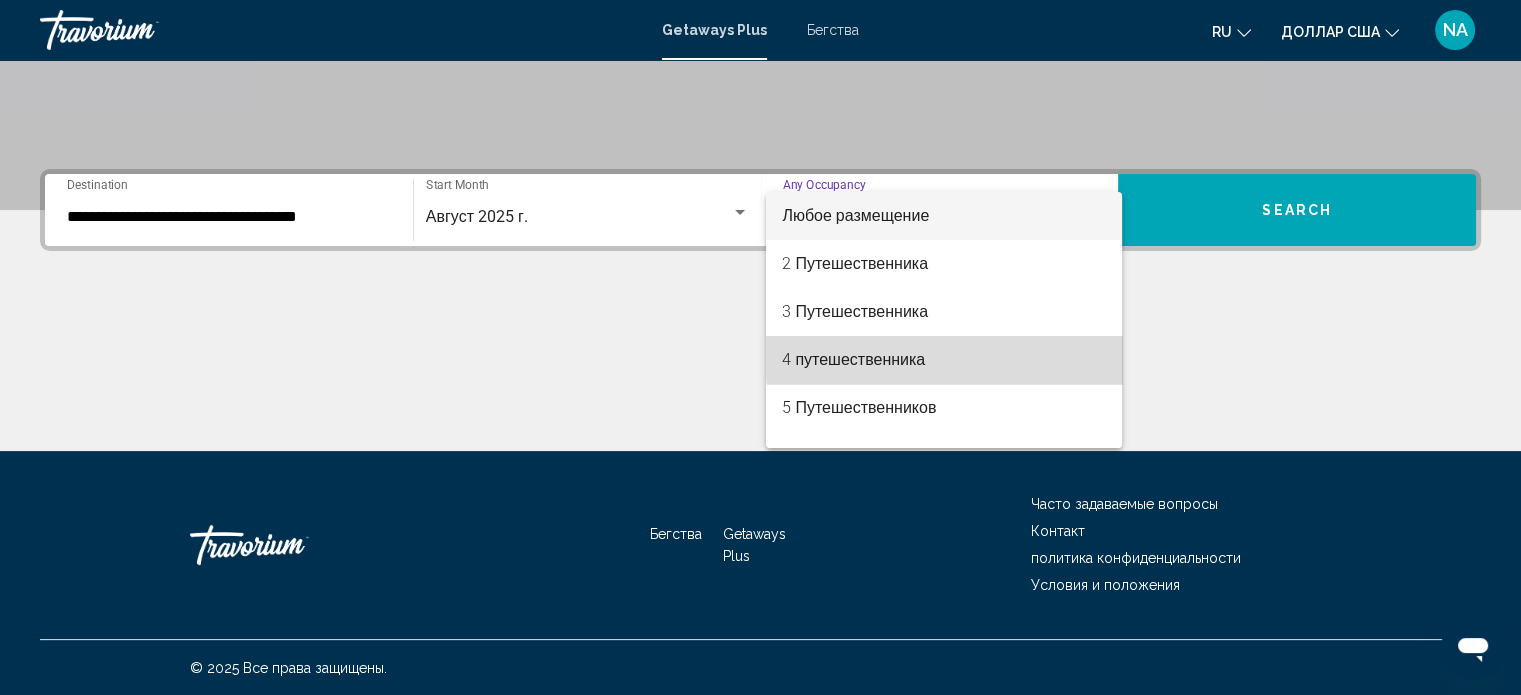 drag, startPoint x: 1044, startPoint y: 352, endPoint x: 1130, endPoint y: 267, distance: 120.91733 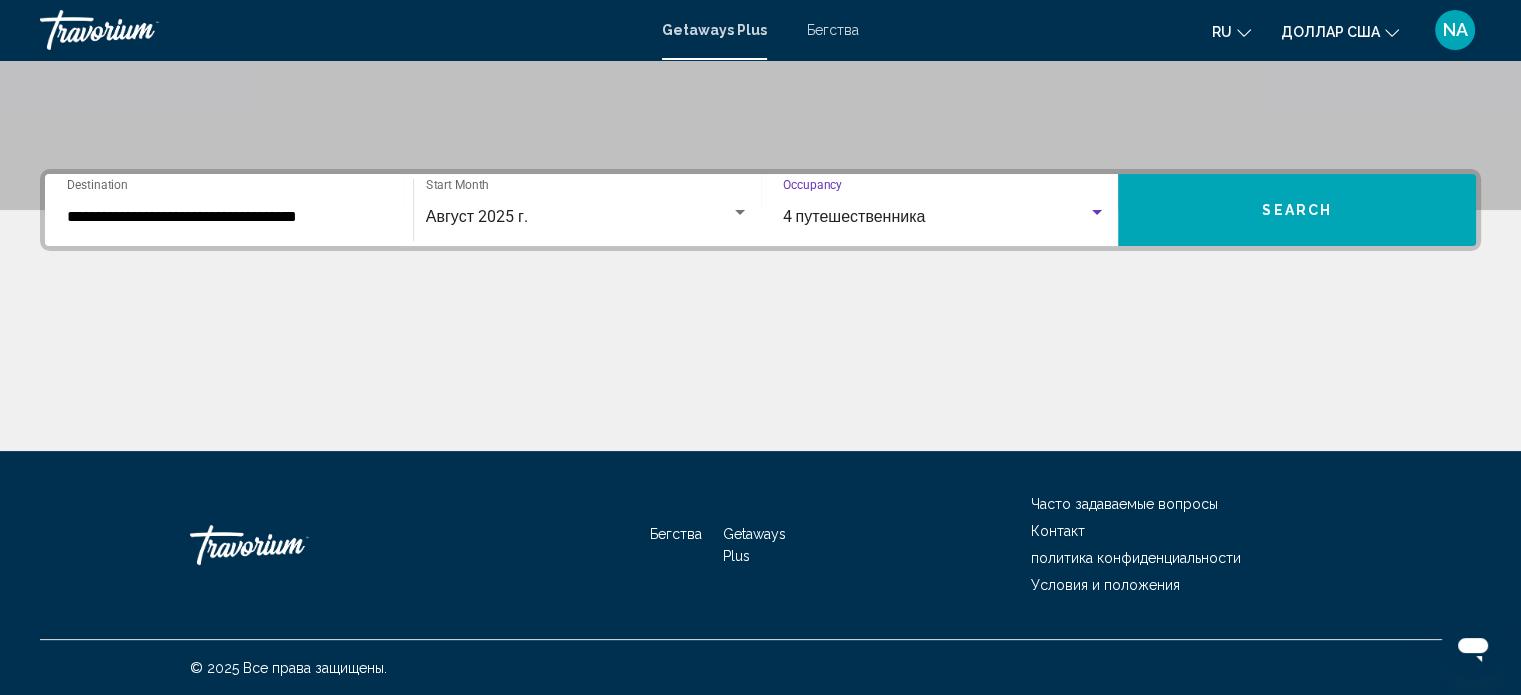 click on "Search" at bounding box center (1297, 210) 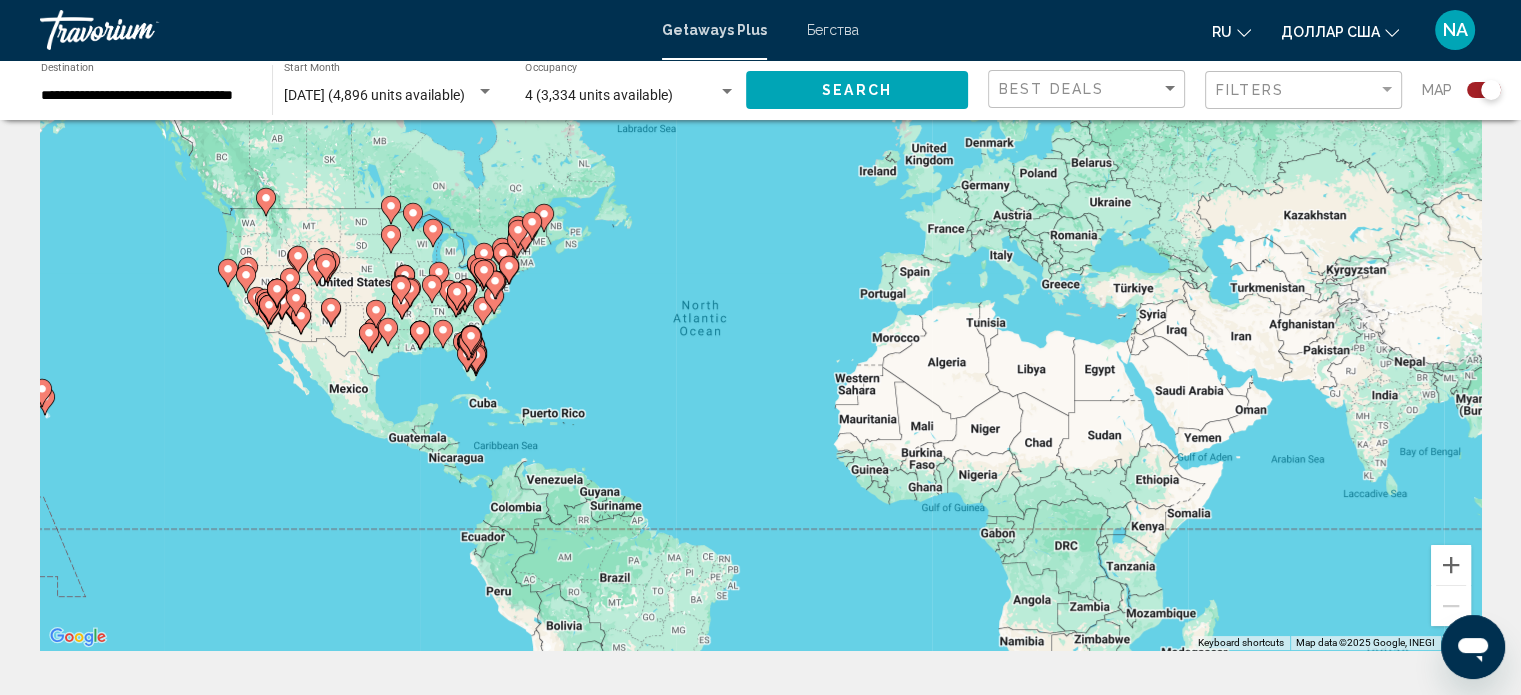 scroll, scrollTop: 0, scrollLeft: 0, axis: both 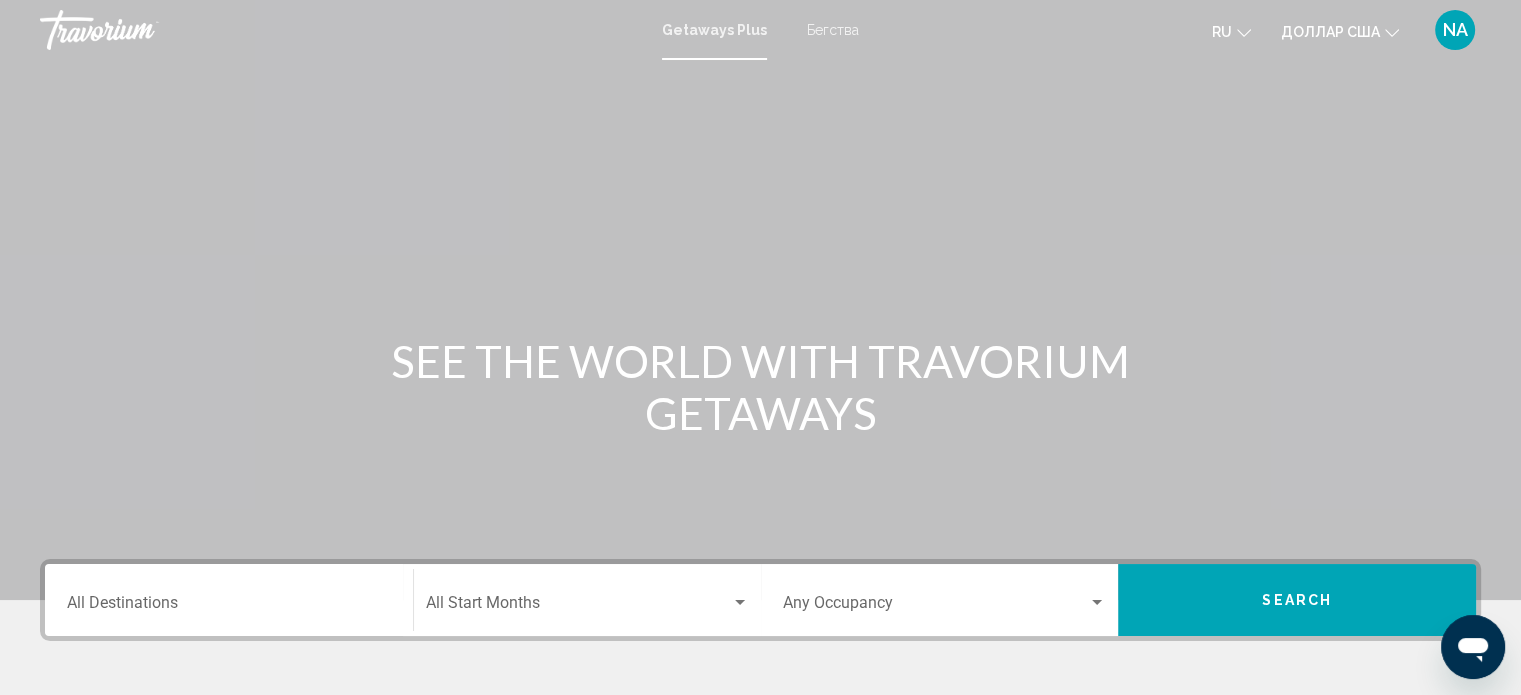 click on "Destination All Destinations" at bounding box center (229, 600) 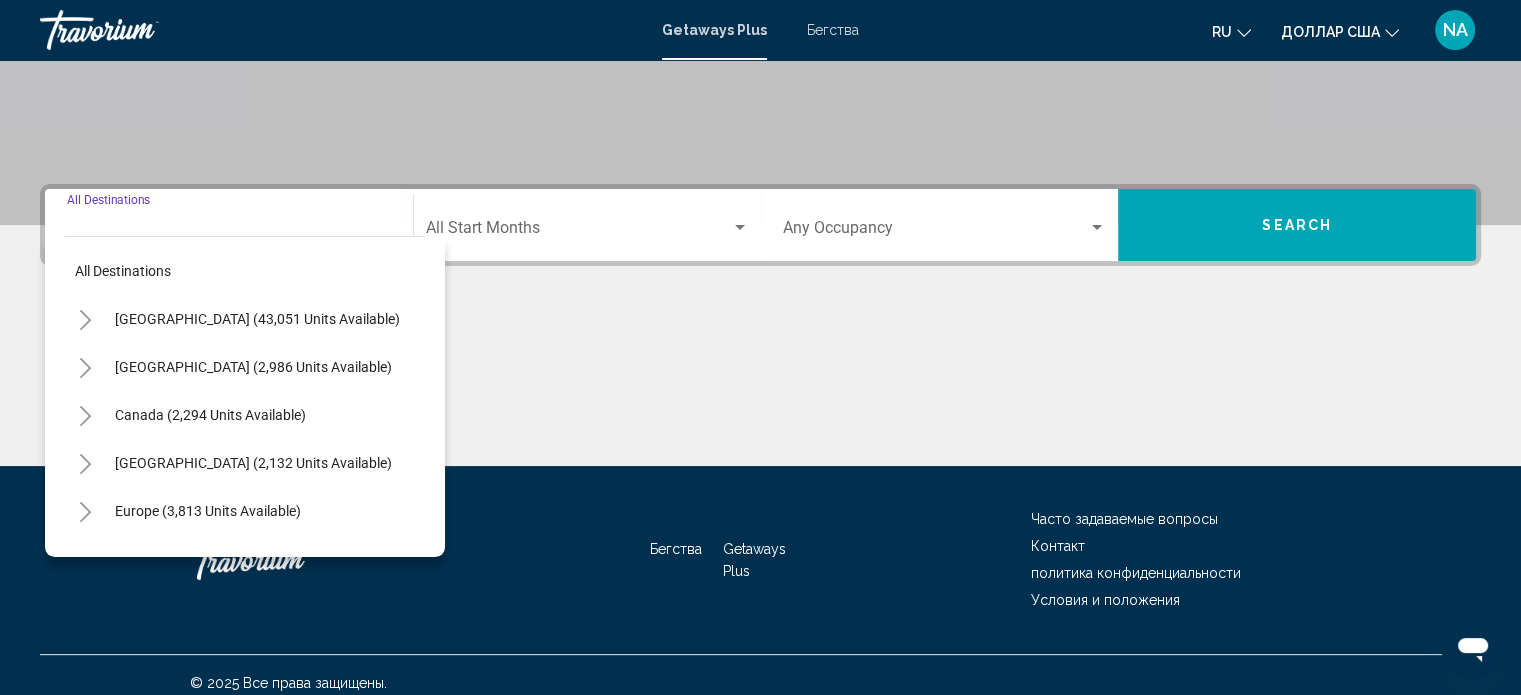 scroll, scrollTop: 390, scrollLeft: 0, axis: vertical 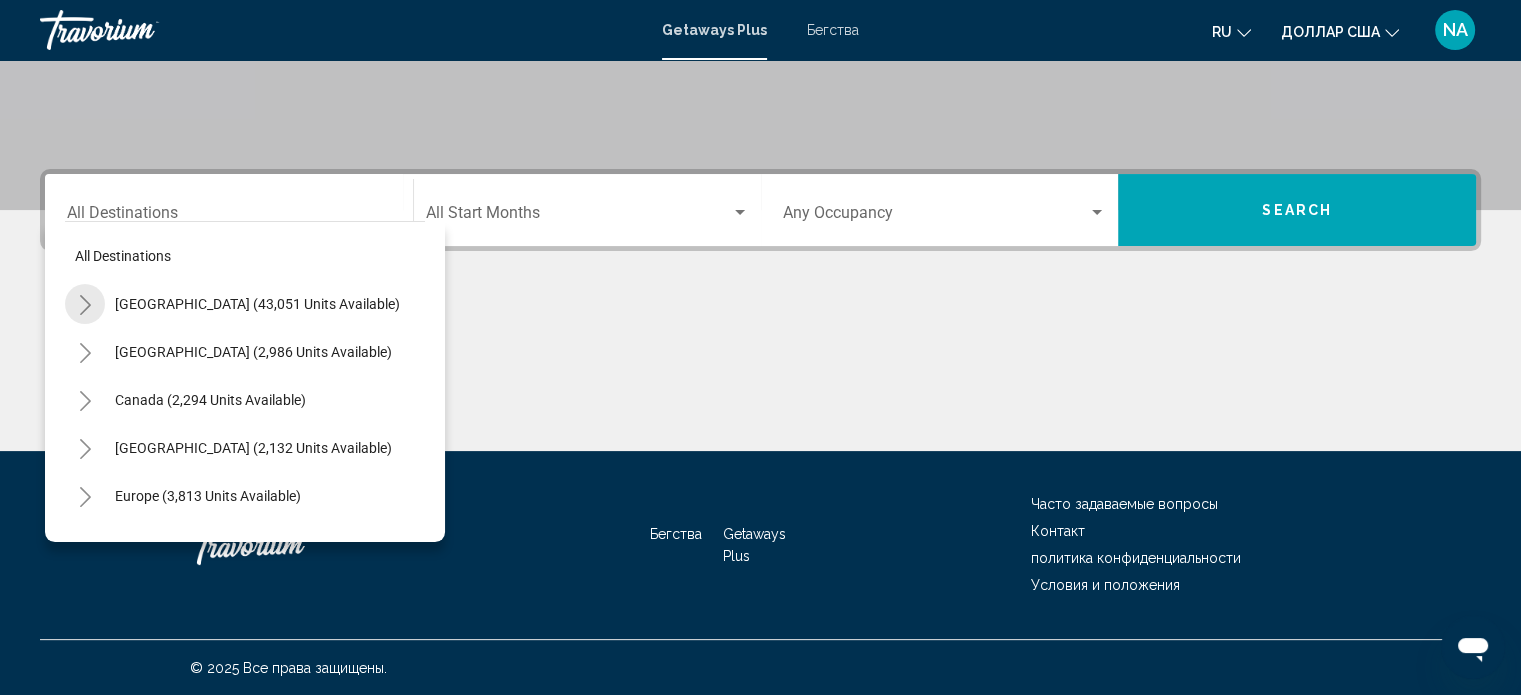 click 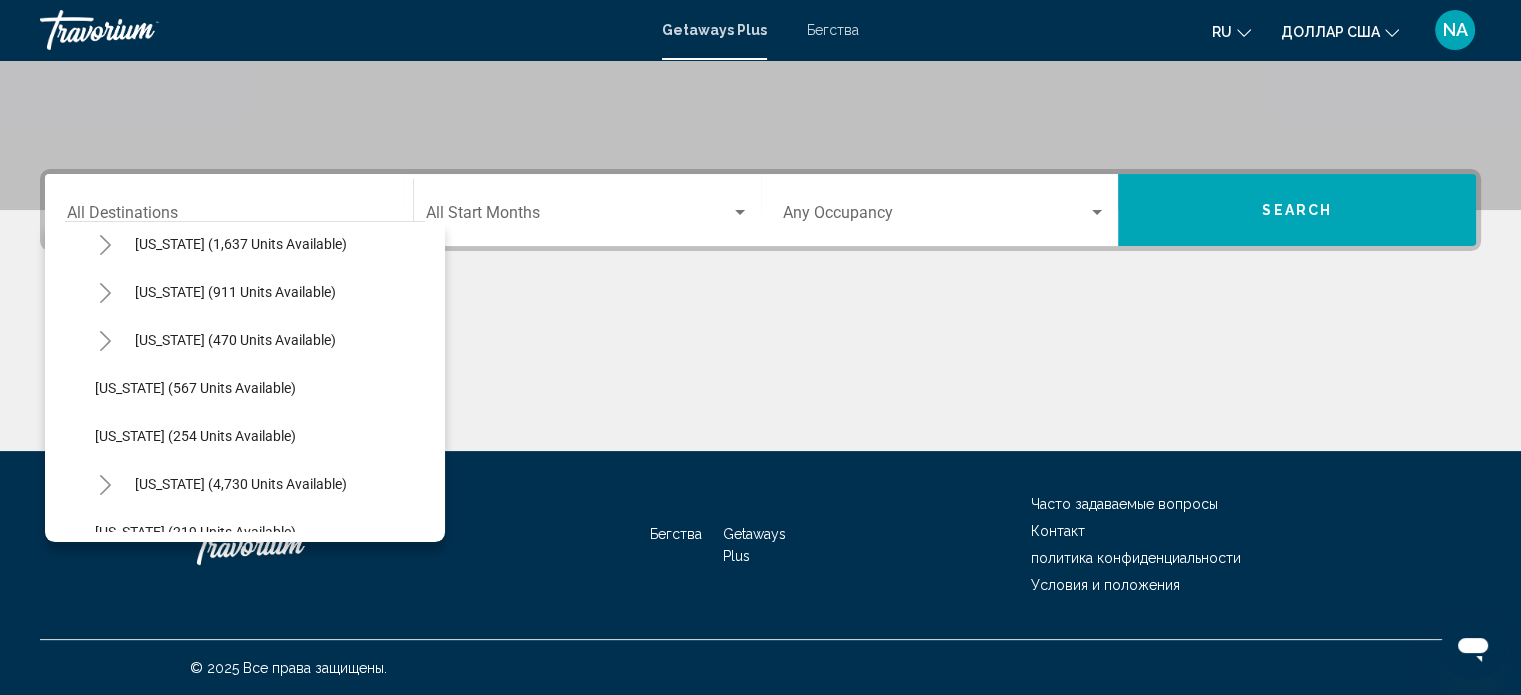 scroll, scrollTop: 1600, scrollLeft: 0, axis: vertical 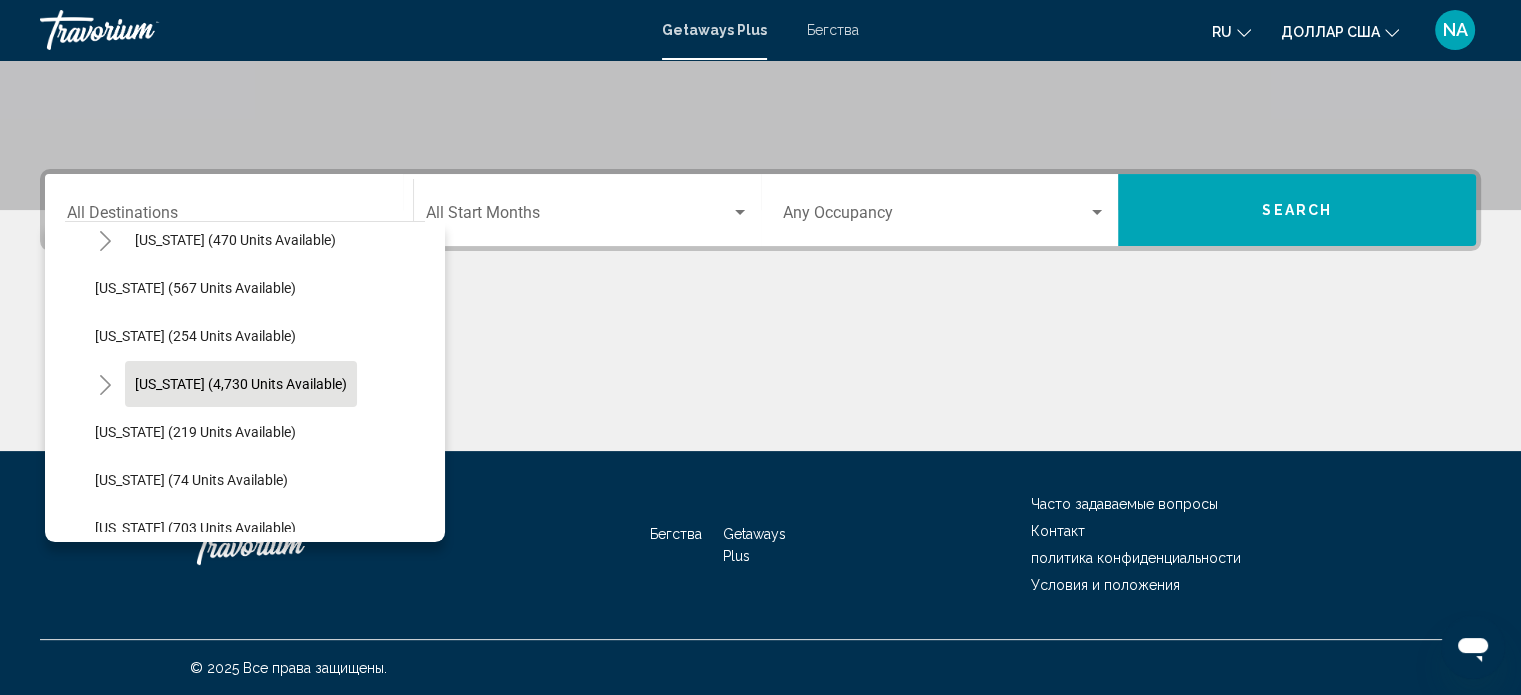 click on "[US_STATE] (4,730 units available)" 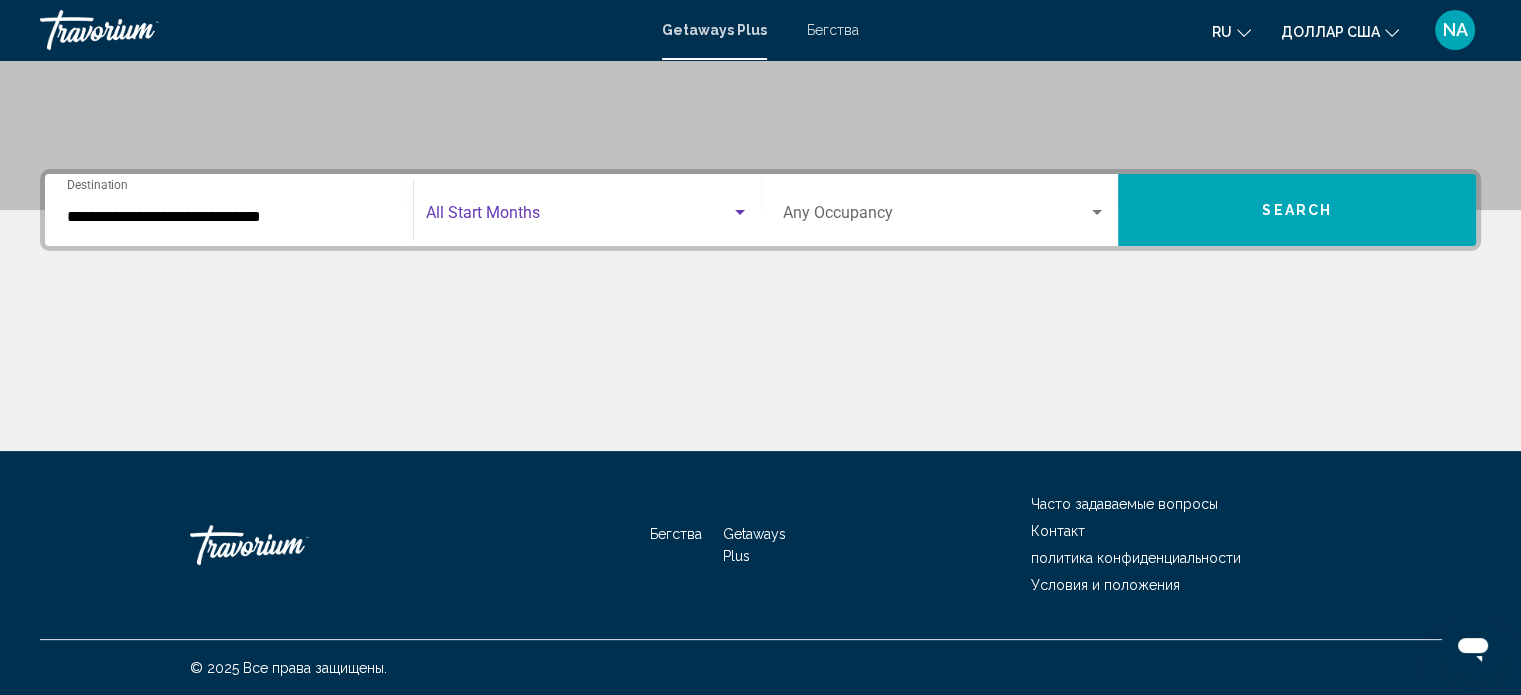 click at bounding box center (740, 212) 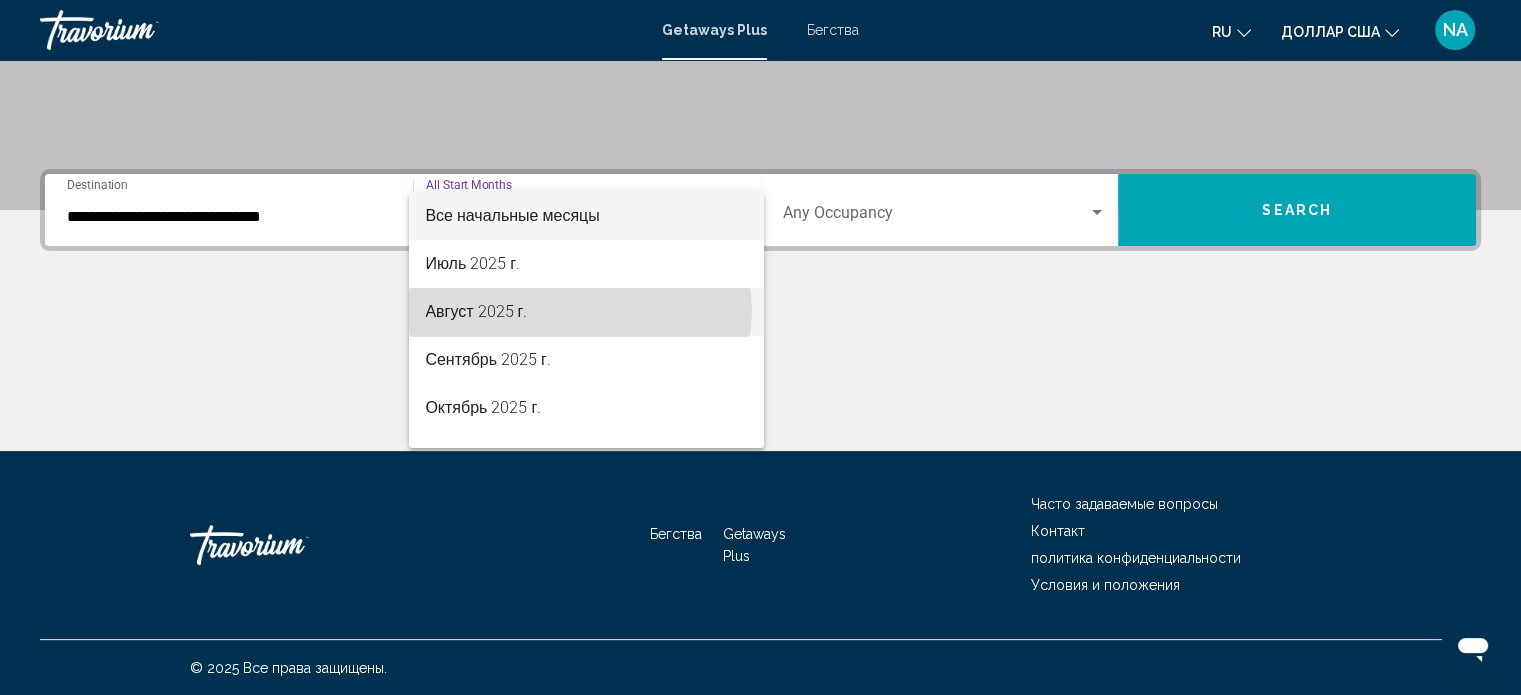 click on "Август 2025 г." at bounding box center (586, 312) 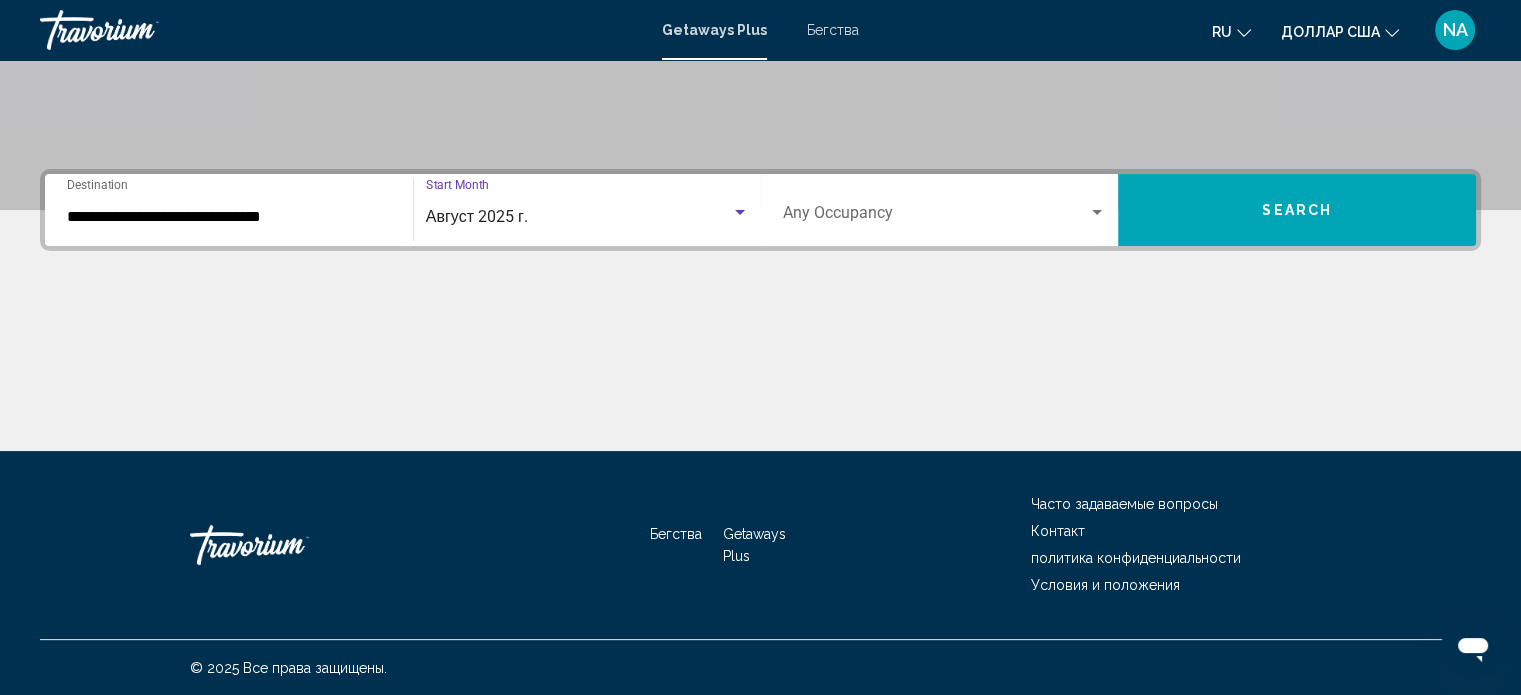 click at bounding box center [1097, 213] 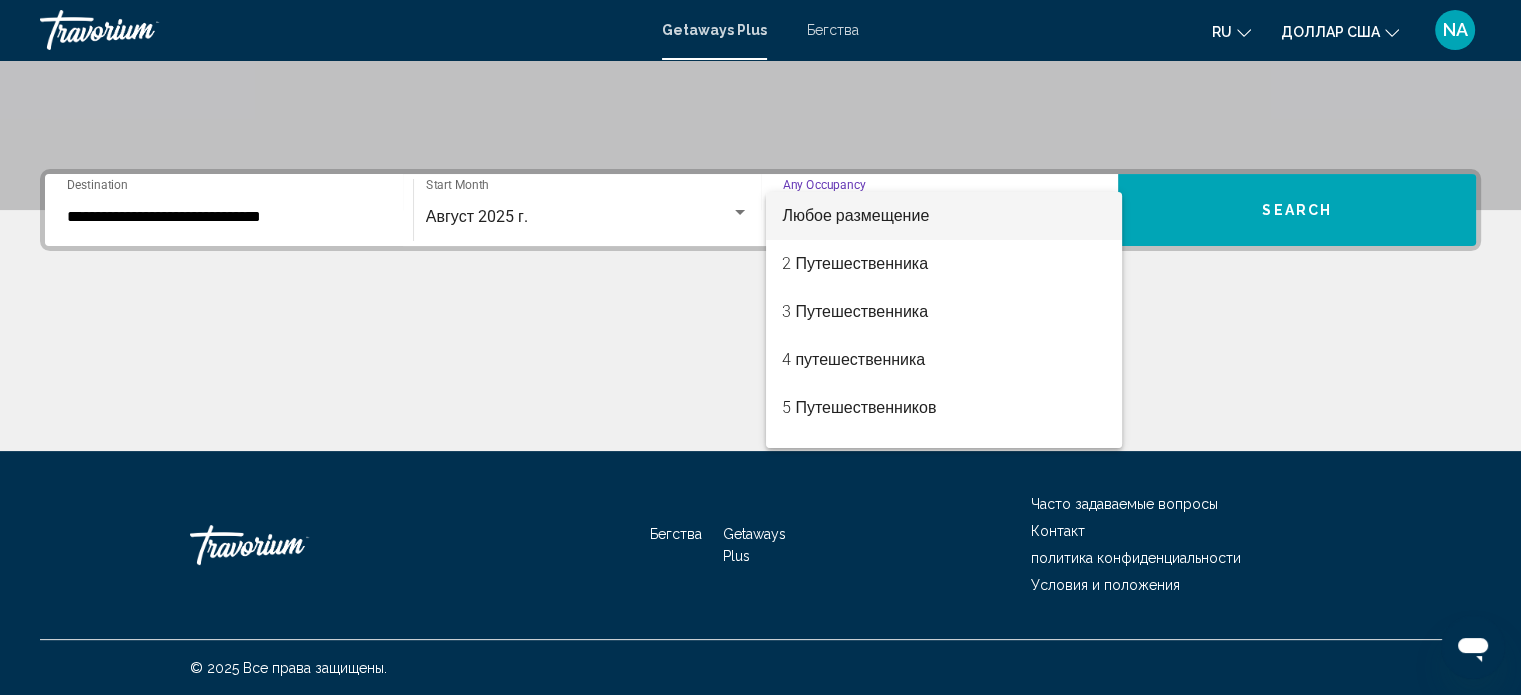 click at bounding box center [760, 347] 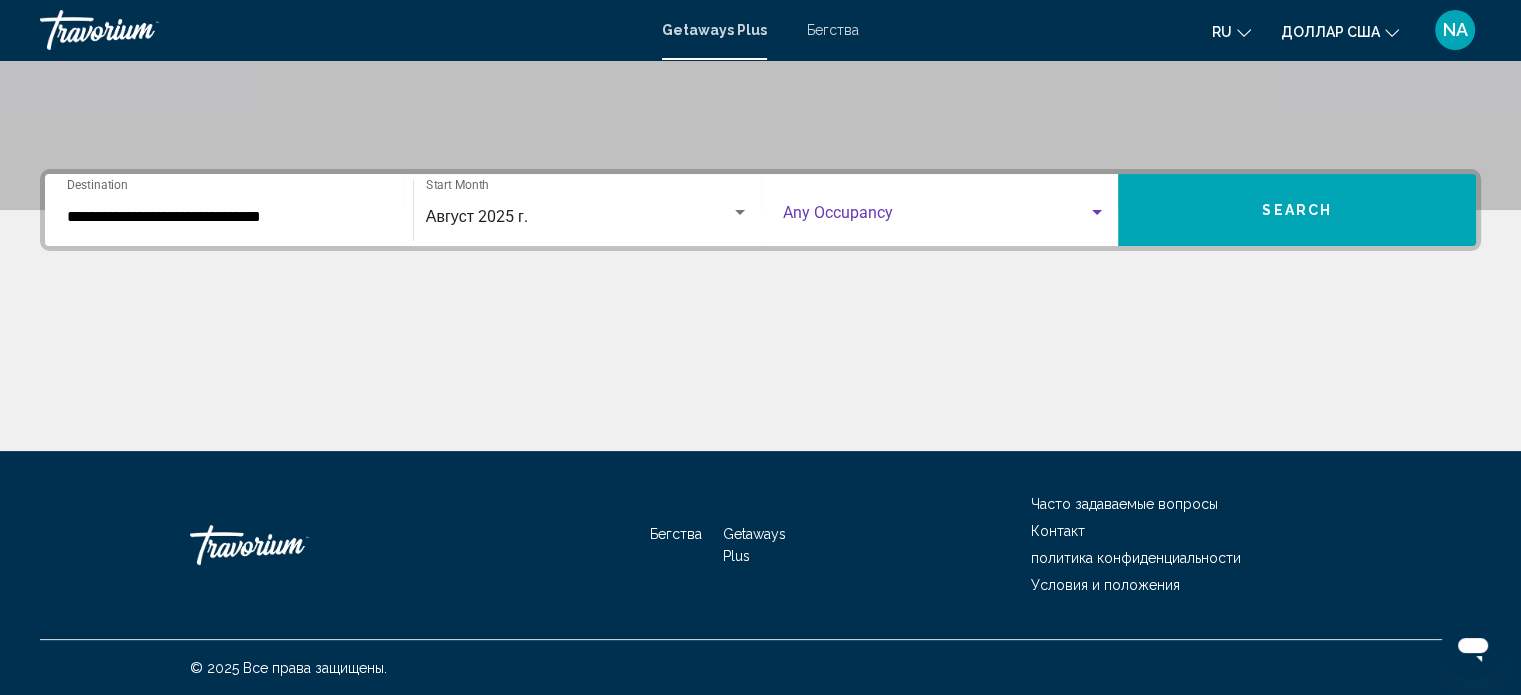 click at bounding box center (1097, 212) 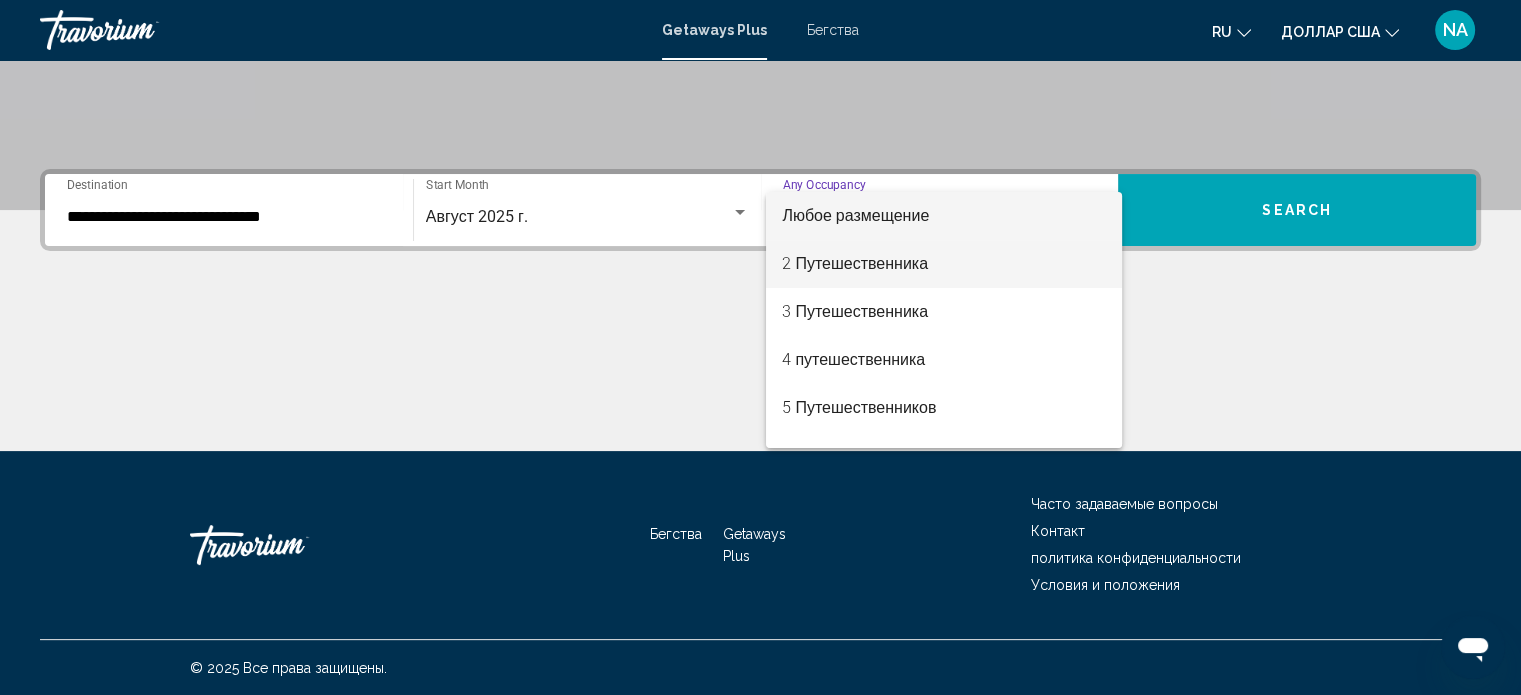 click on "2 Путешественника" at bounding box center (855, 263) 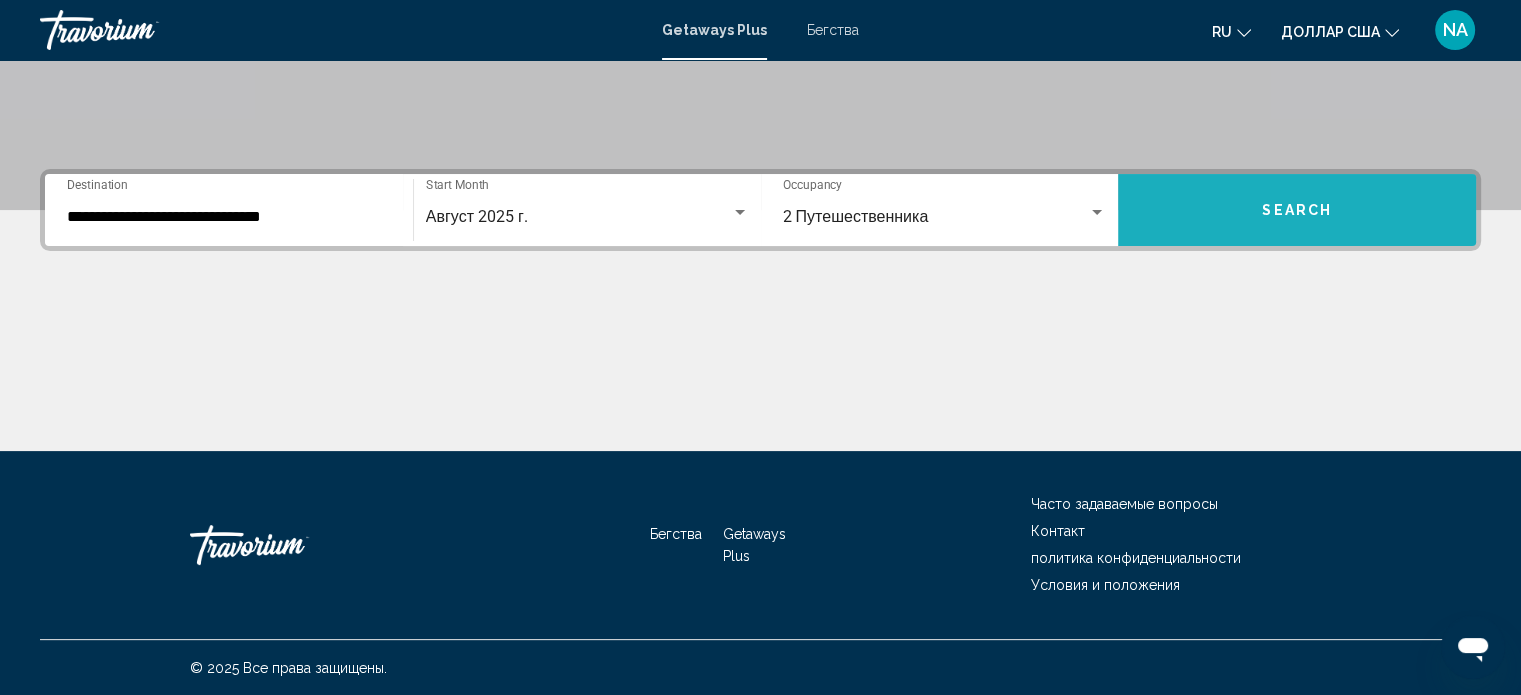 click on "Search" at bounding box center (1297, 211) 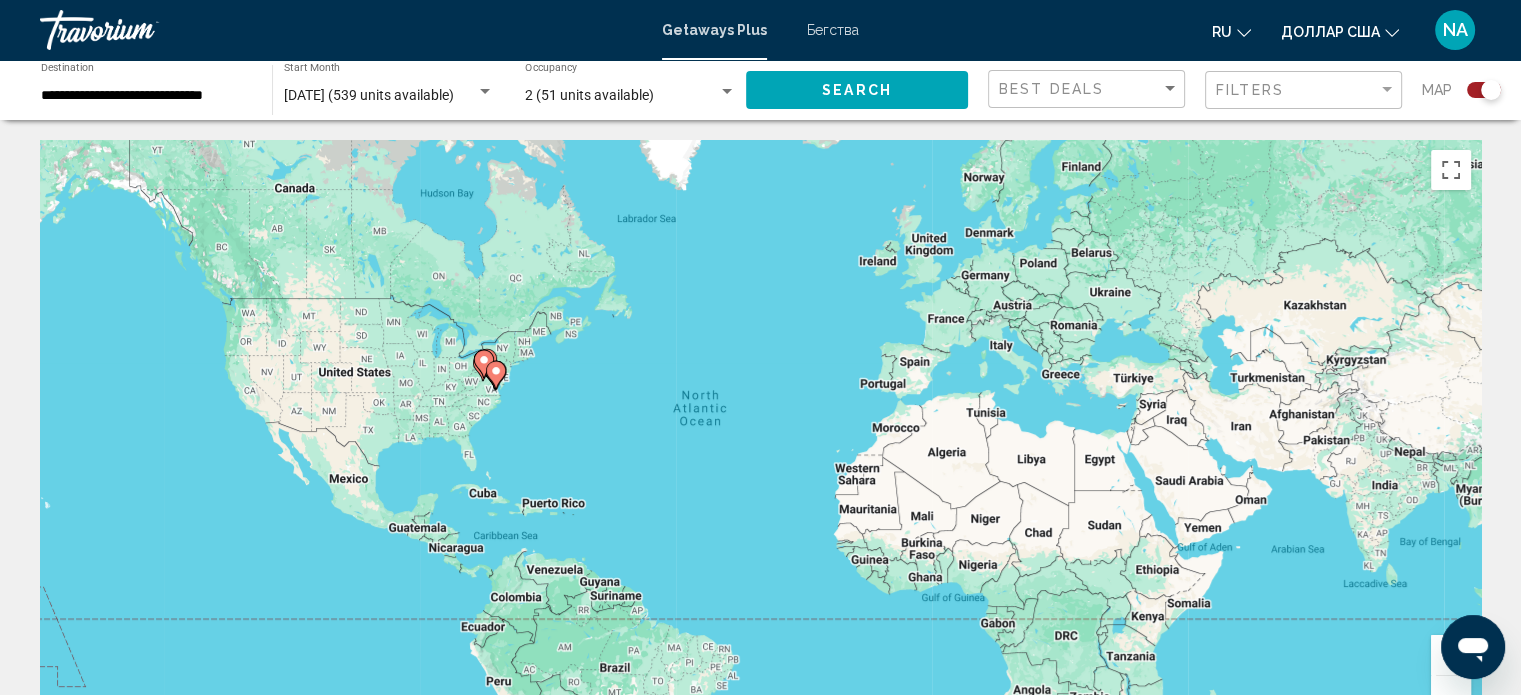 click on "To navigate, press the arrow keys. To activate drag with keyboard, press Alt + Enter. Once in keyboard drag state, use the arrow keys to move the marker. To complete the drag, press the Enter key. To cancel, press Escape." at bounding box center [760, 440] 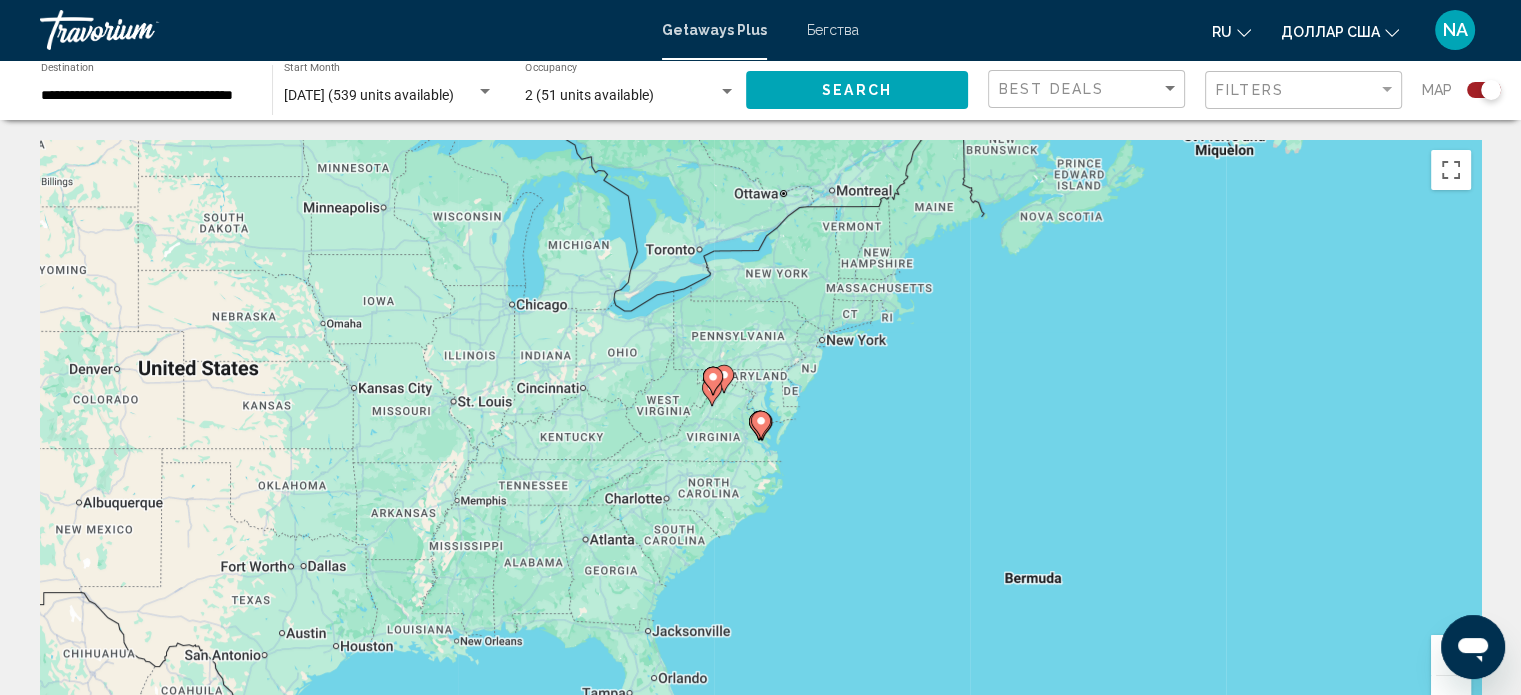 click 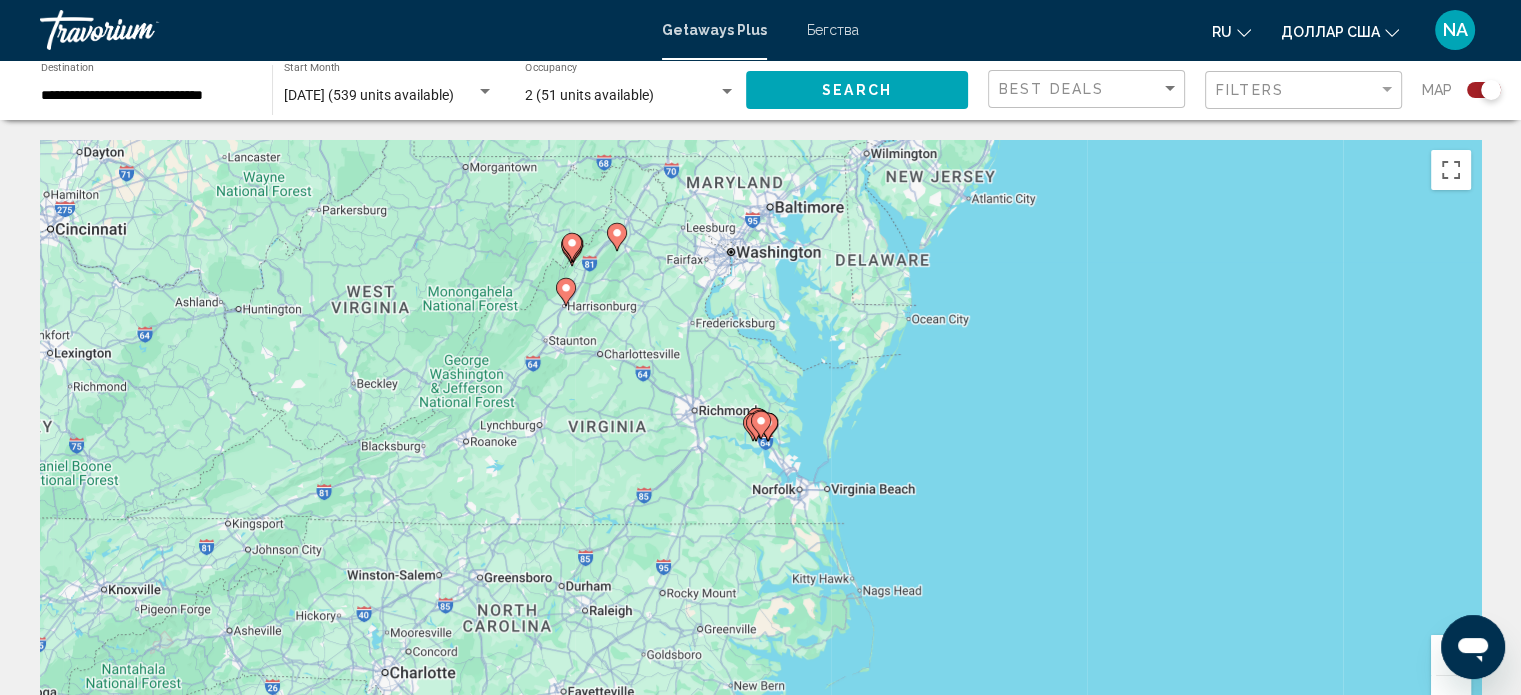 click 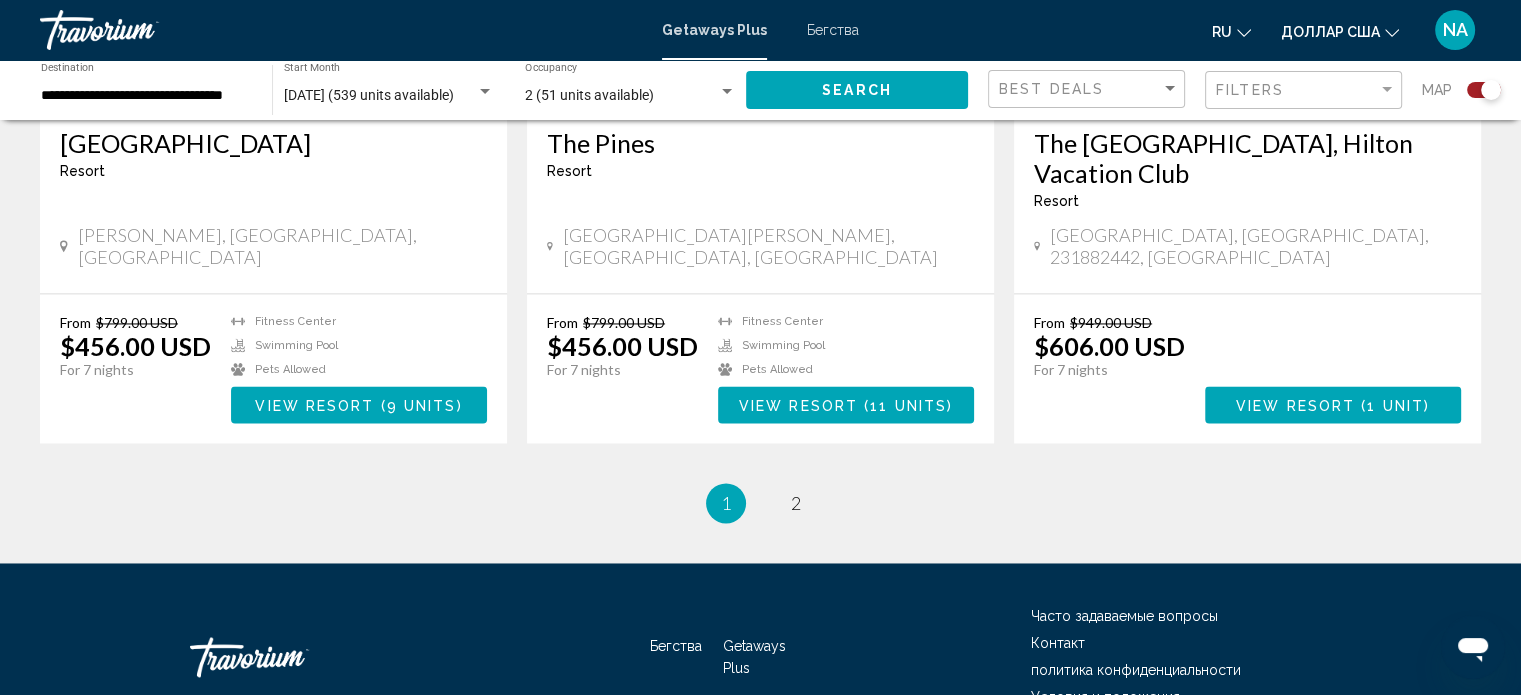 scroll, scrollTop: 3089, scrollLeft: 0, axis: vertical 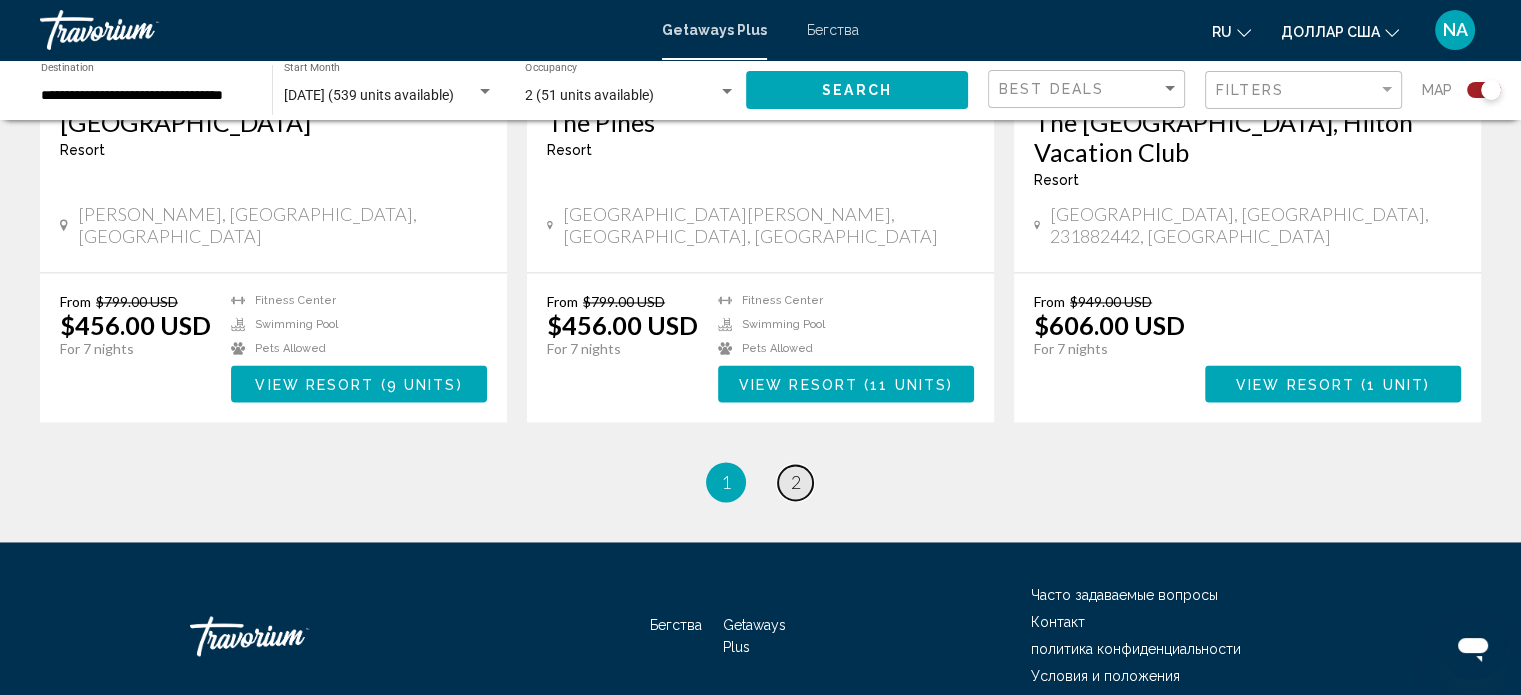 click on "2" at bounding box center [796, 482] 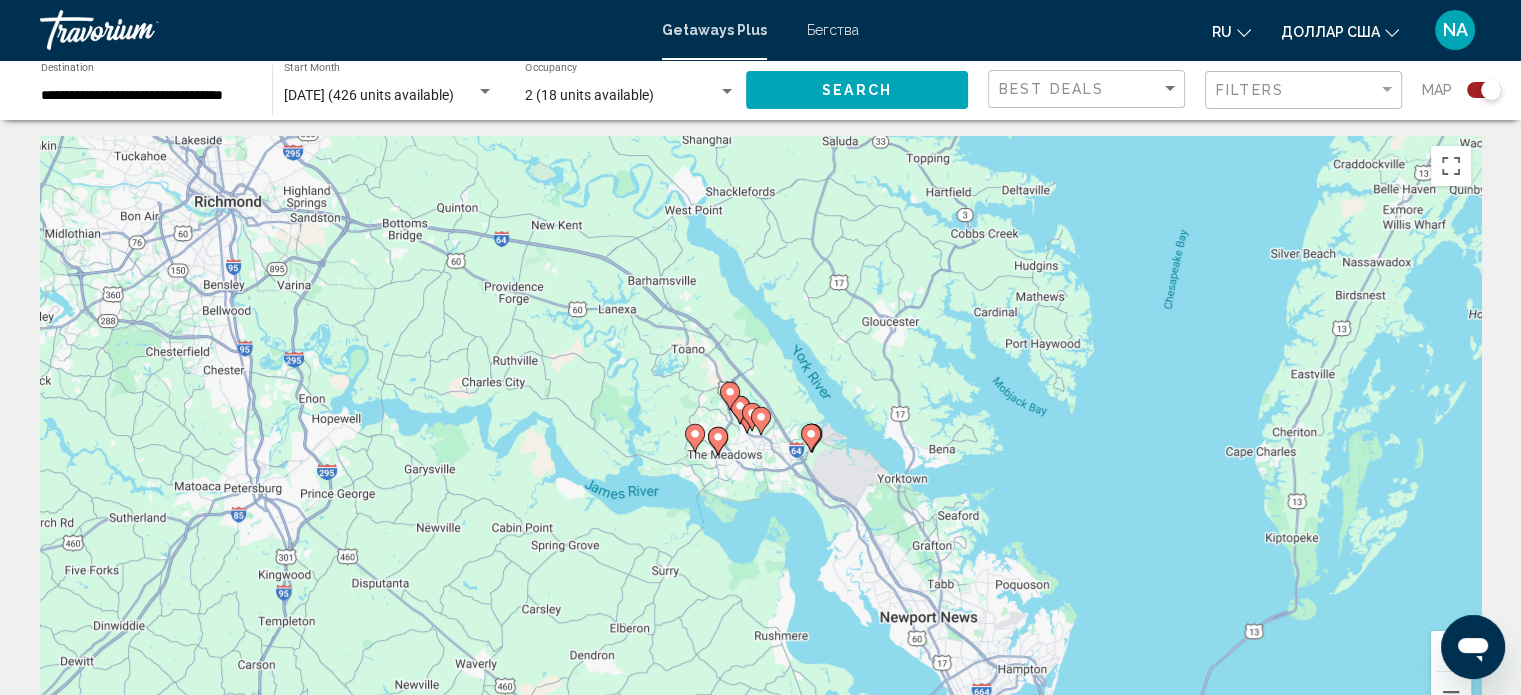 scroll, scrollTop: 0, scrollLeft: 0, axis: both 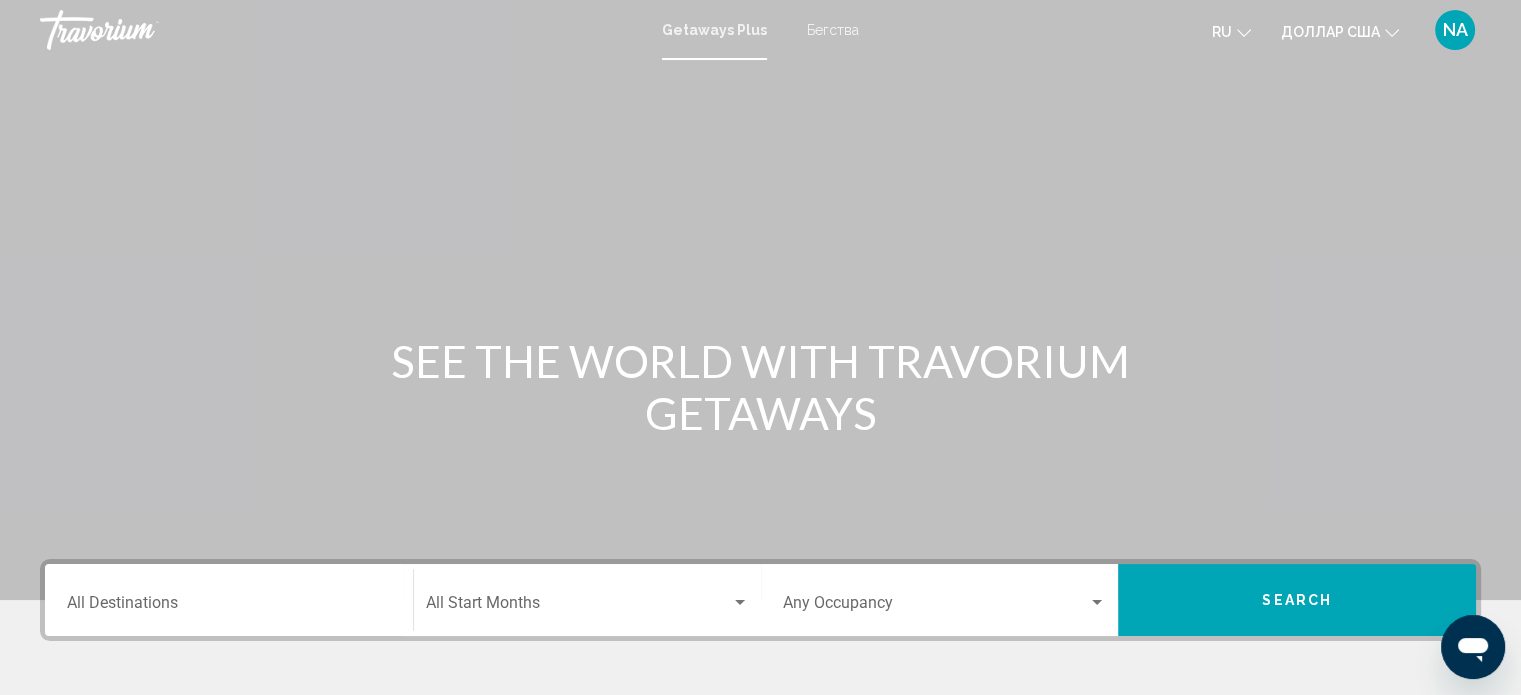 click on "Destination All Destinations" at bounding box center (229, 600) 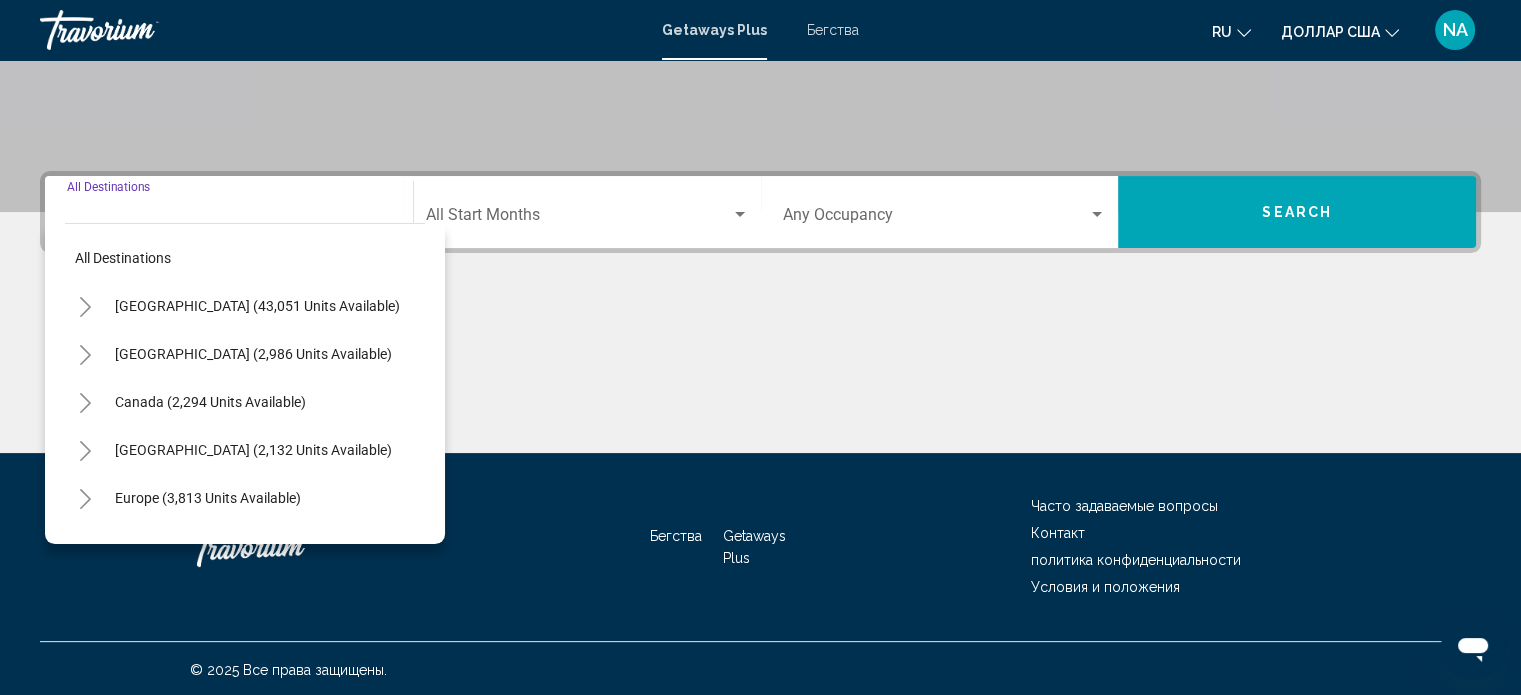 scroll, scrollTop: 390, scrollLeft: 0, axis: vertical 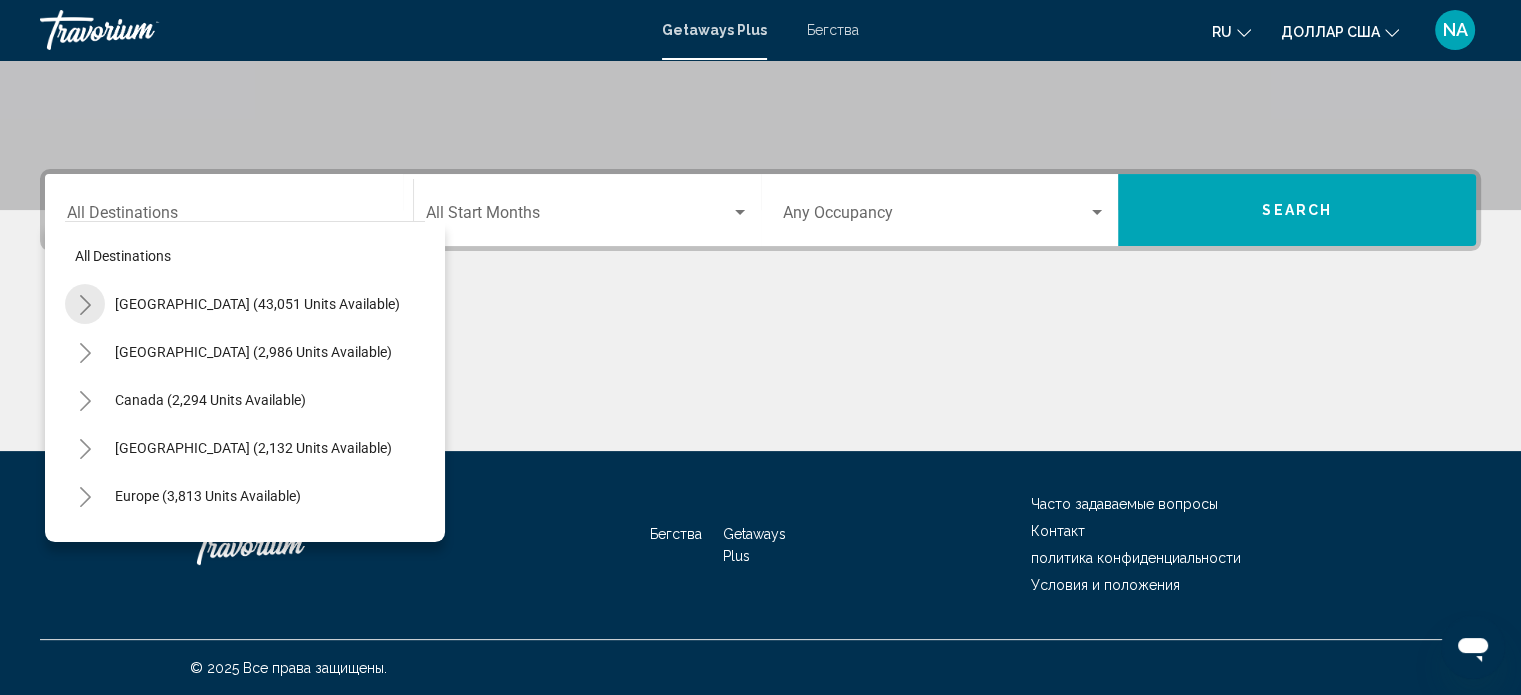 click 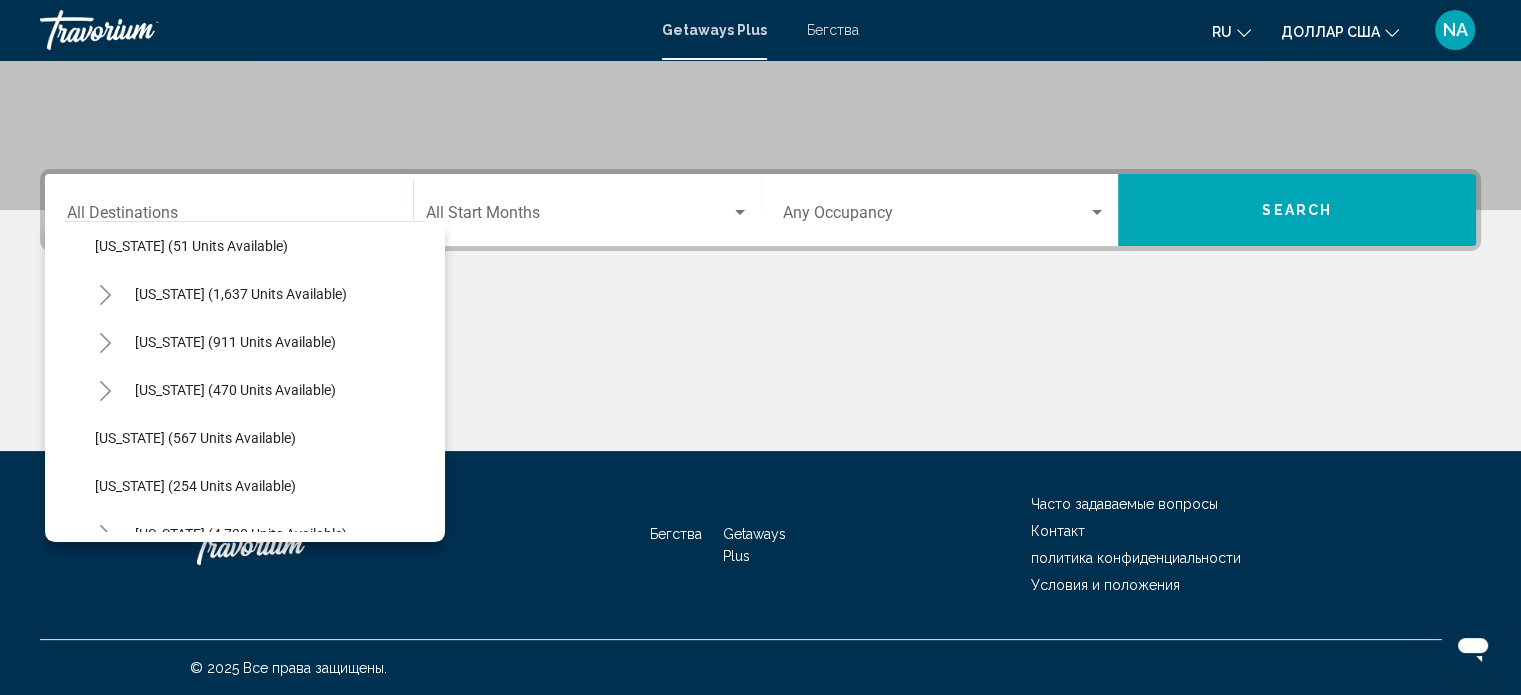 scroll, scrollTop: 1500, scrollLeft: 0, axis: vertical 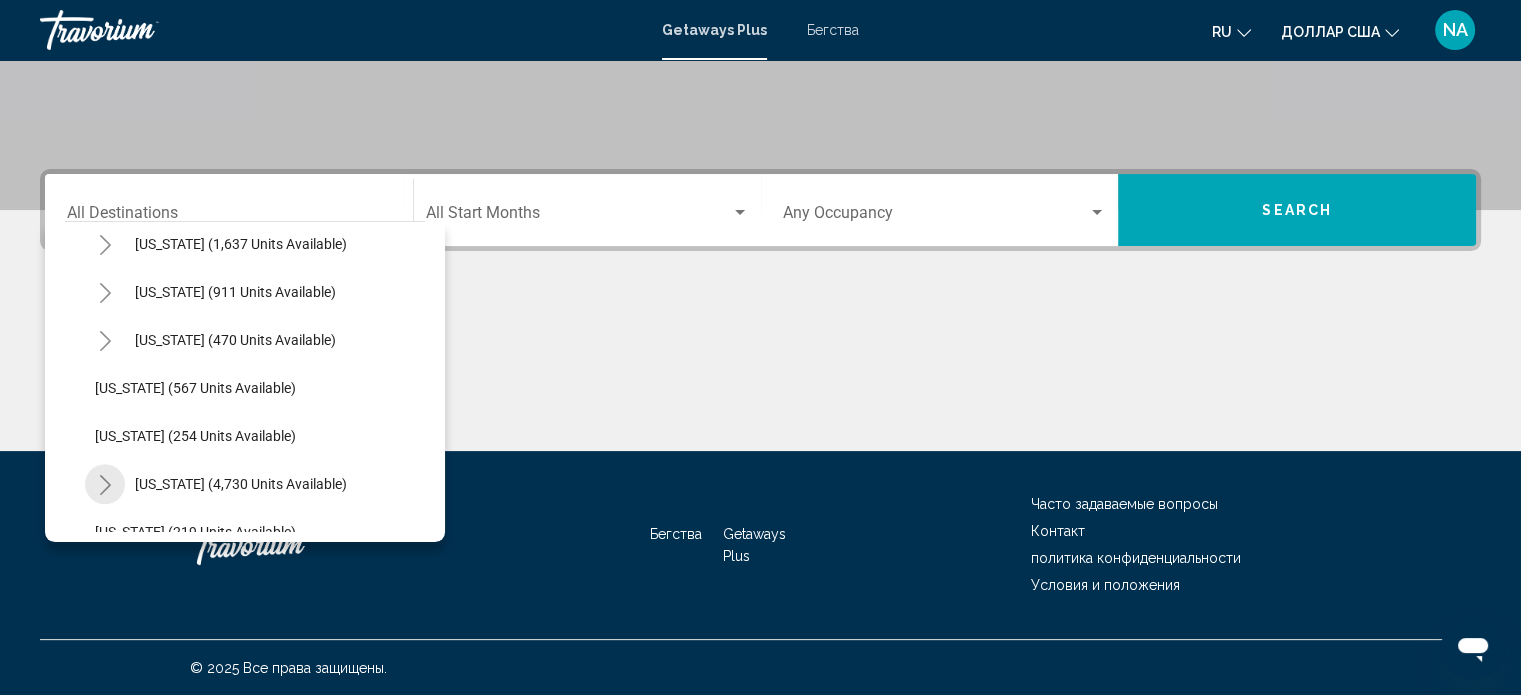 click 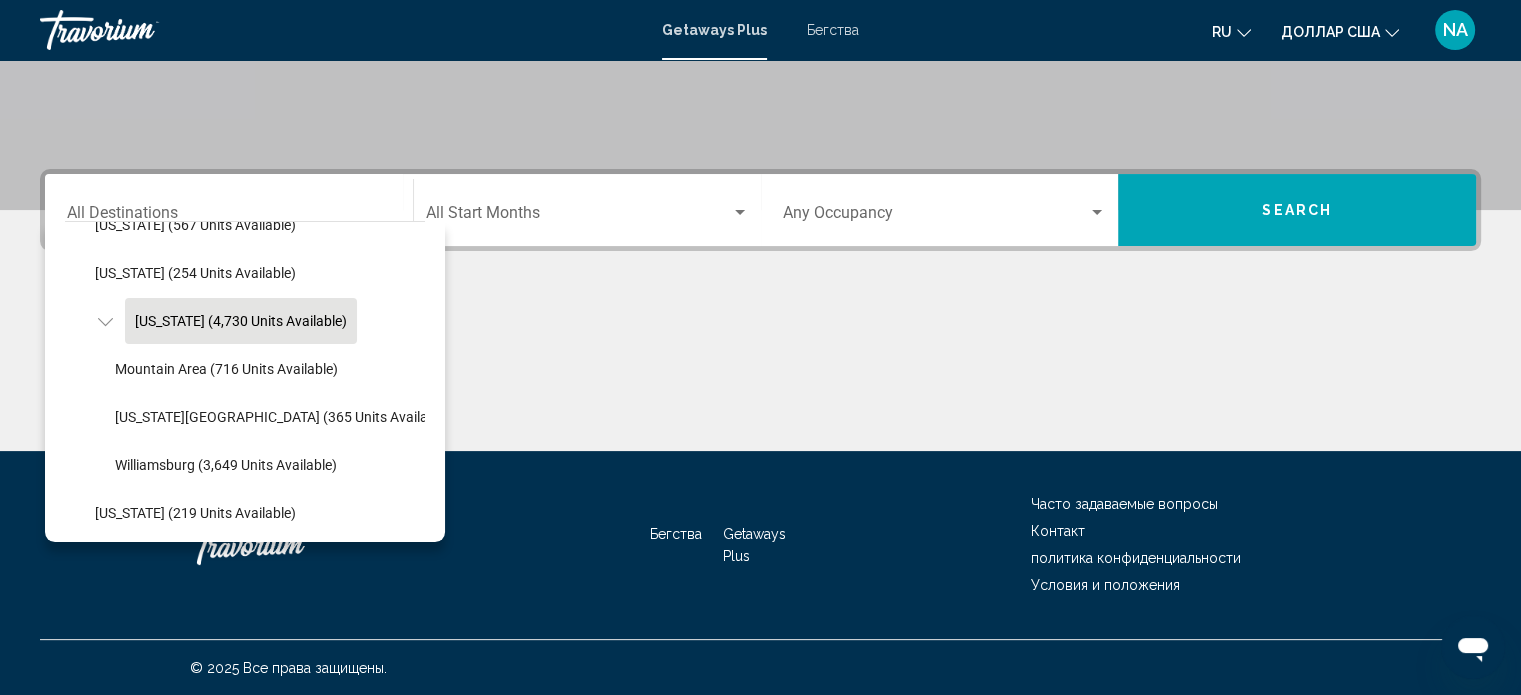 scroll, scrollTop: 1700, scrollLeft: 0, axis: vertical 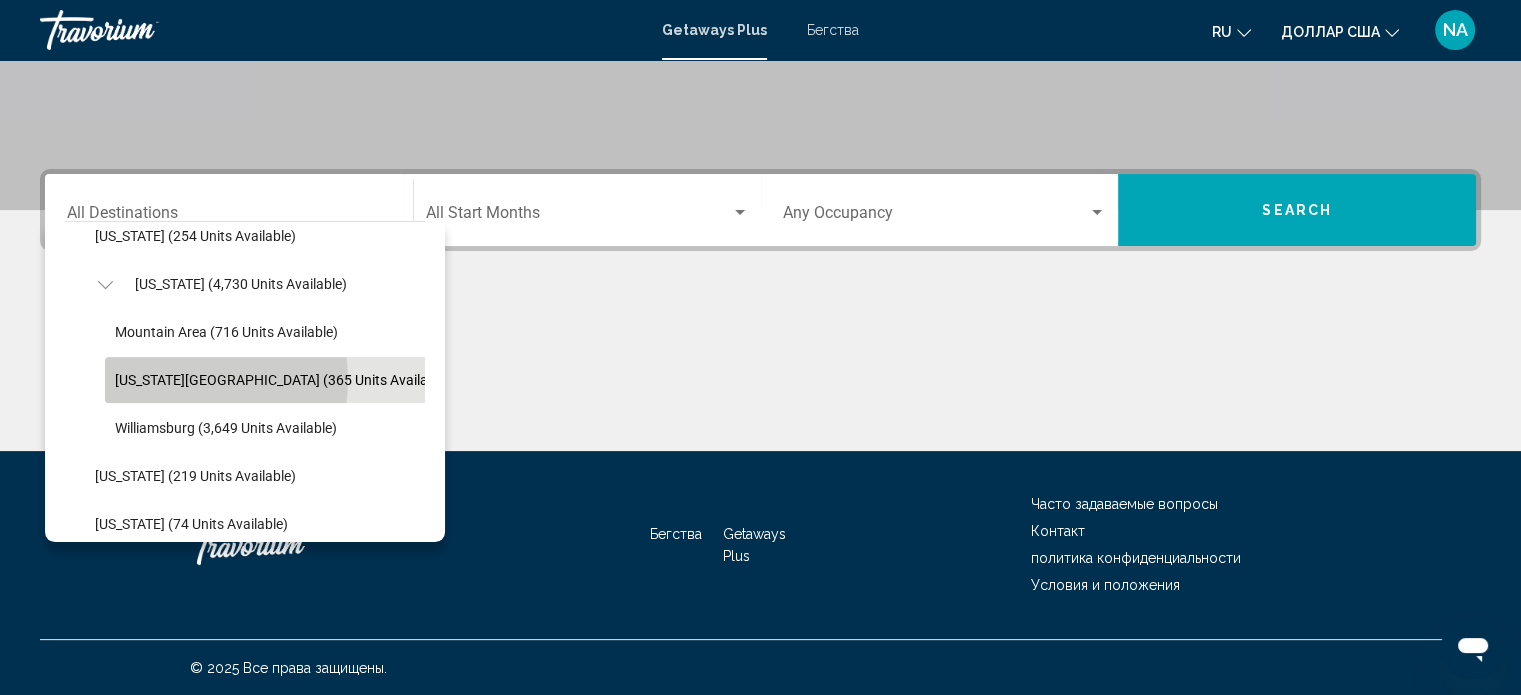 click on "[US_STATE][GEOGRAPHIC_DATA] (365 units available)" 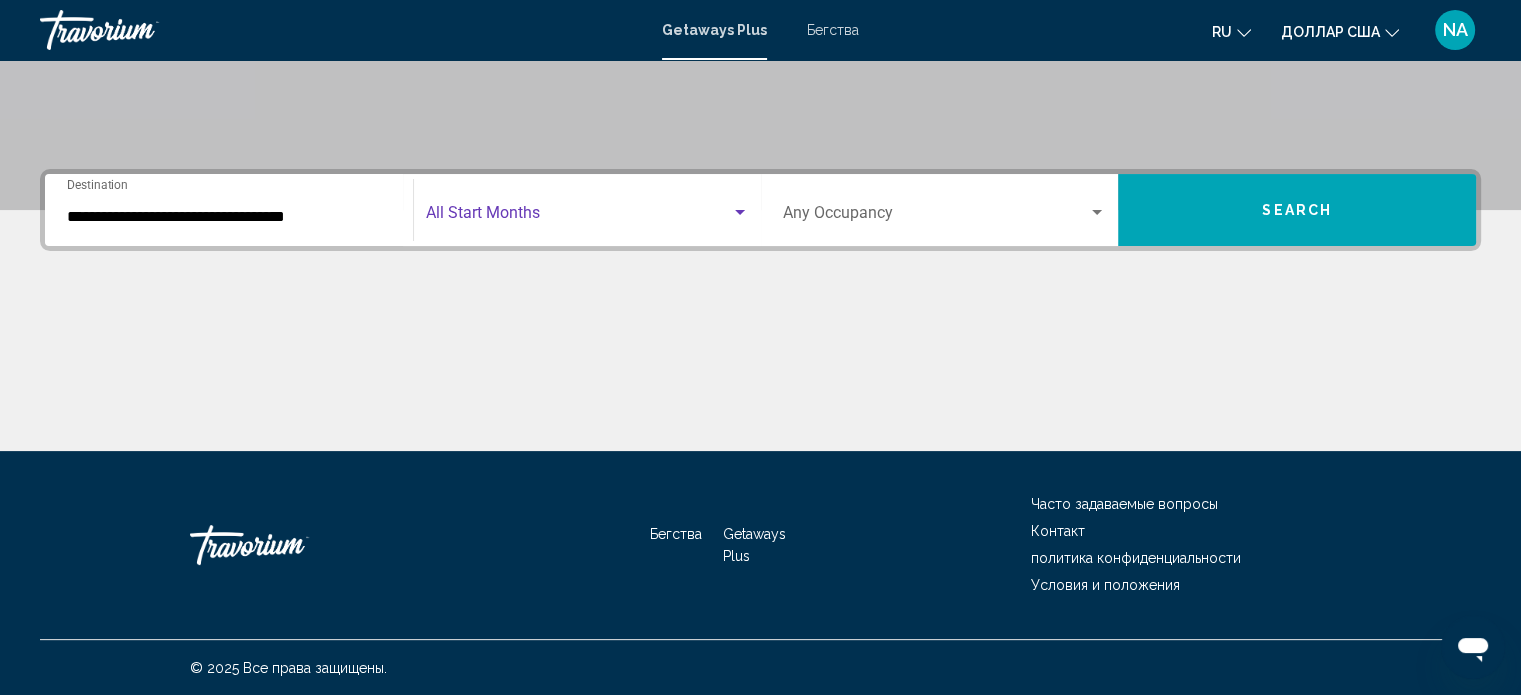 click at bounding box center (740, 213) 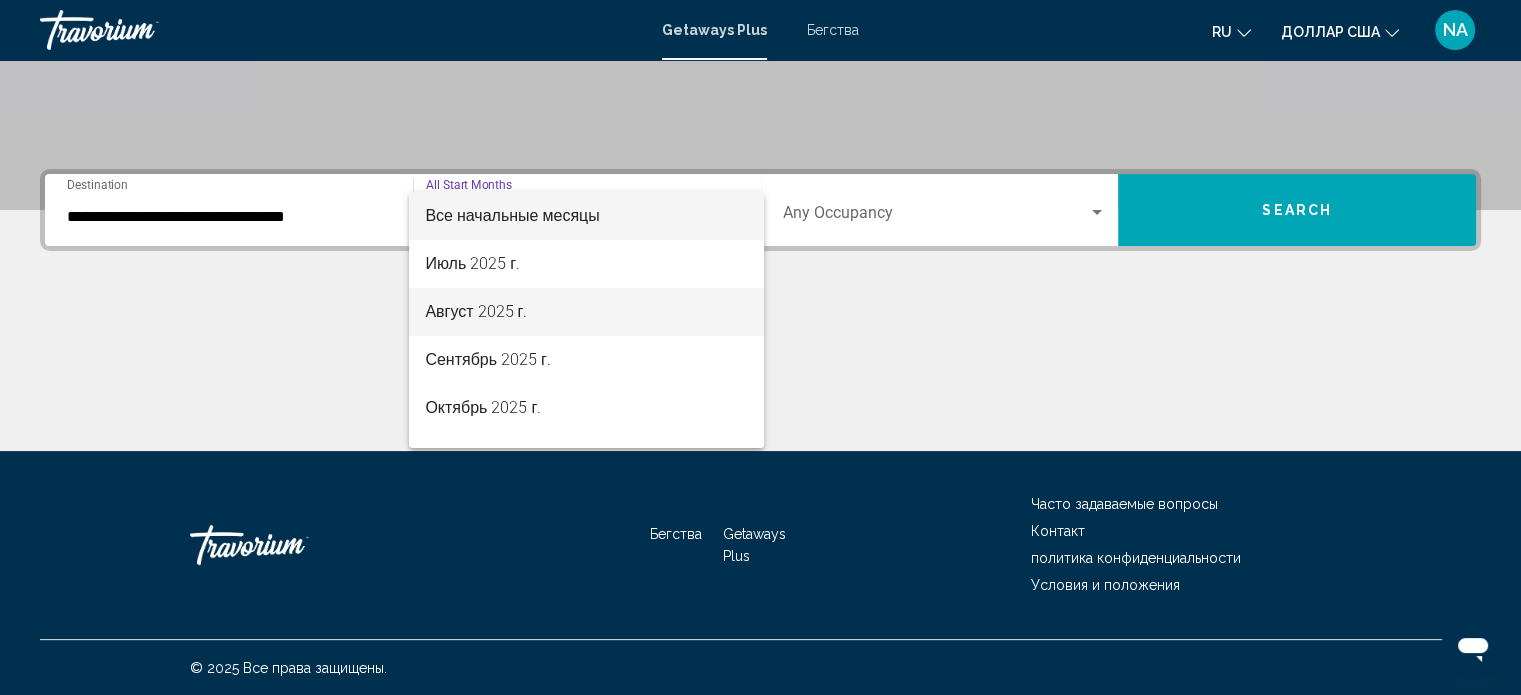 drag, startPoint x: 669, startPoint y: 320, endPoint x: 709, endPoint y: 298, distance: 45.65085 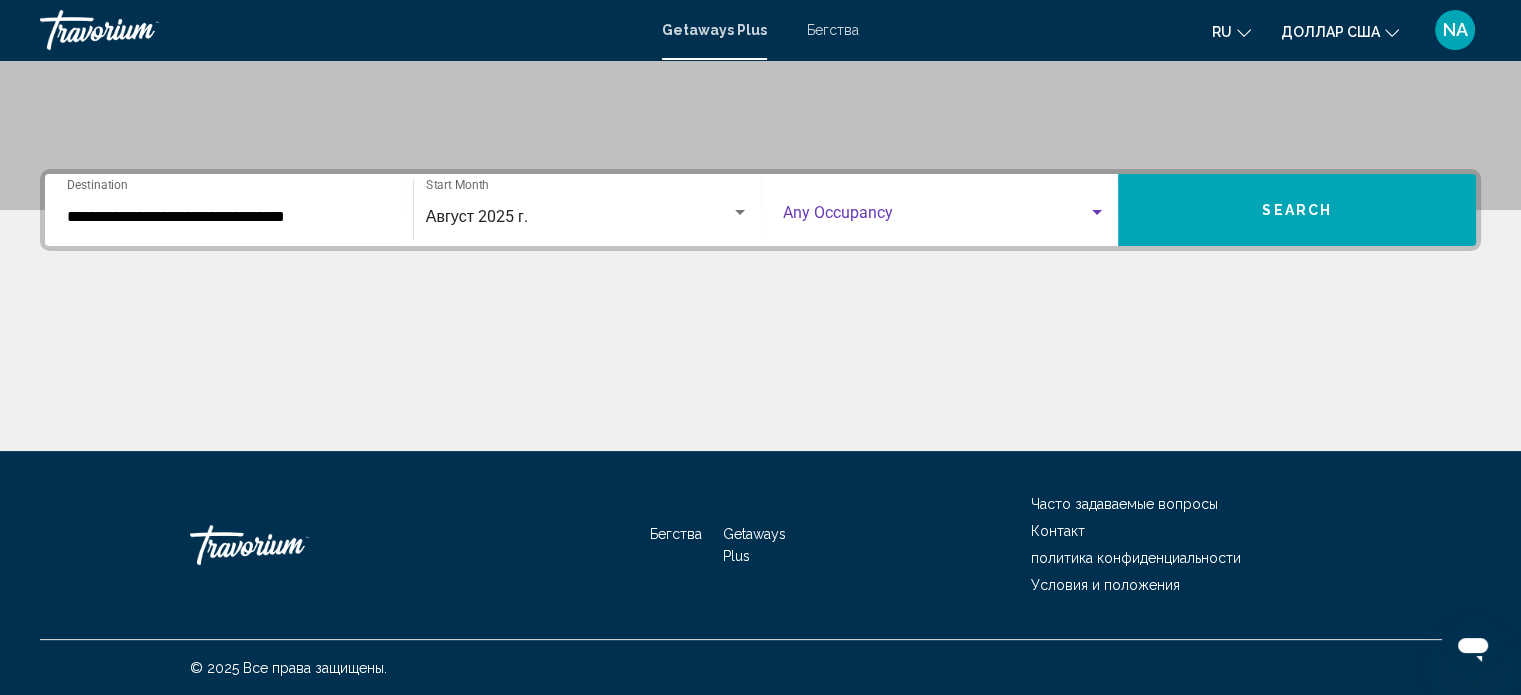 click at bounding box center [1097, 213] 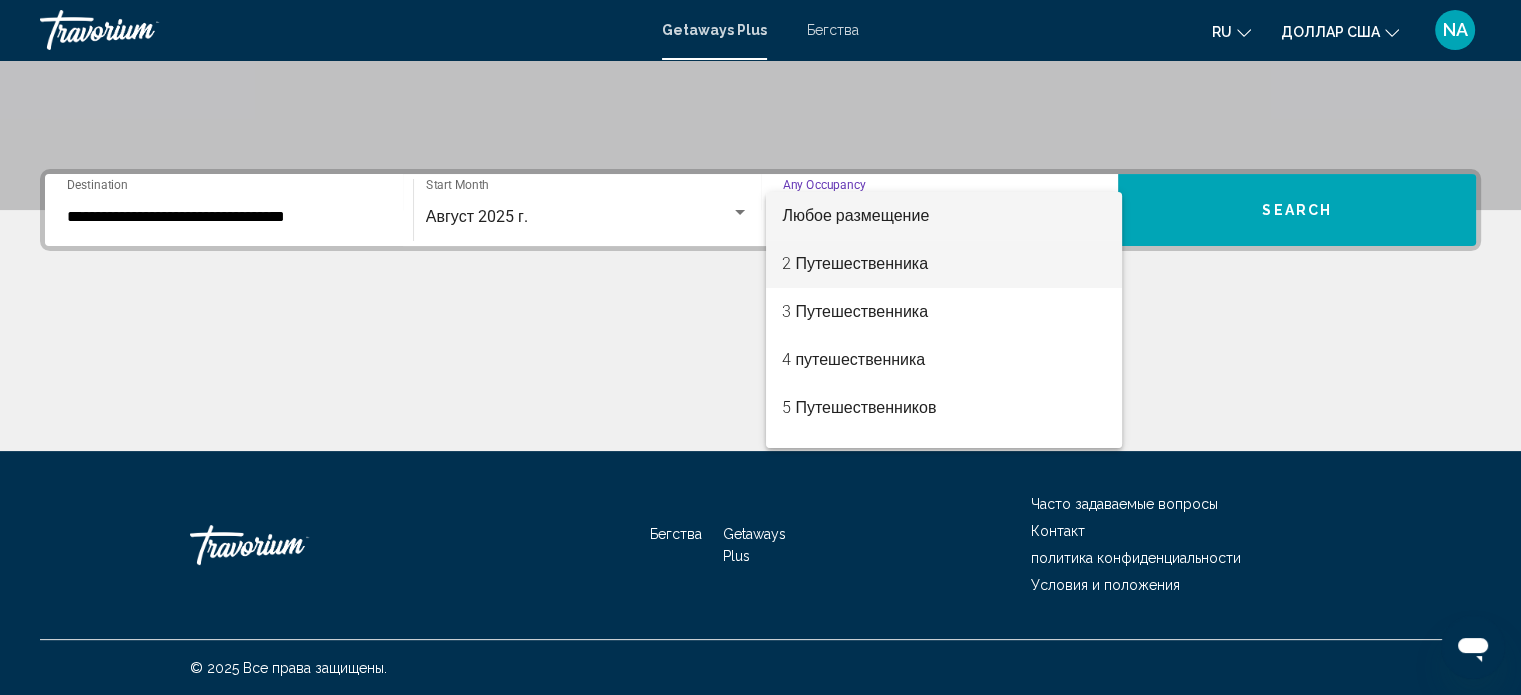 click on "2 Путешественника" at bounding box center (944, 264) 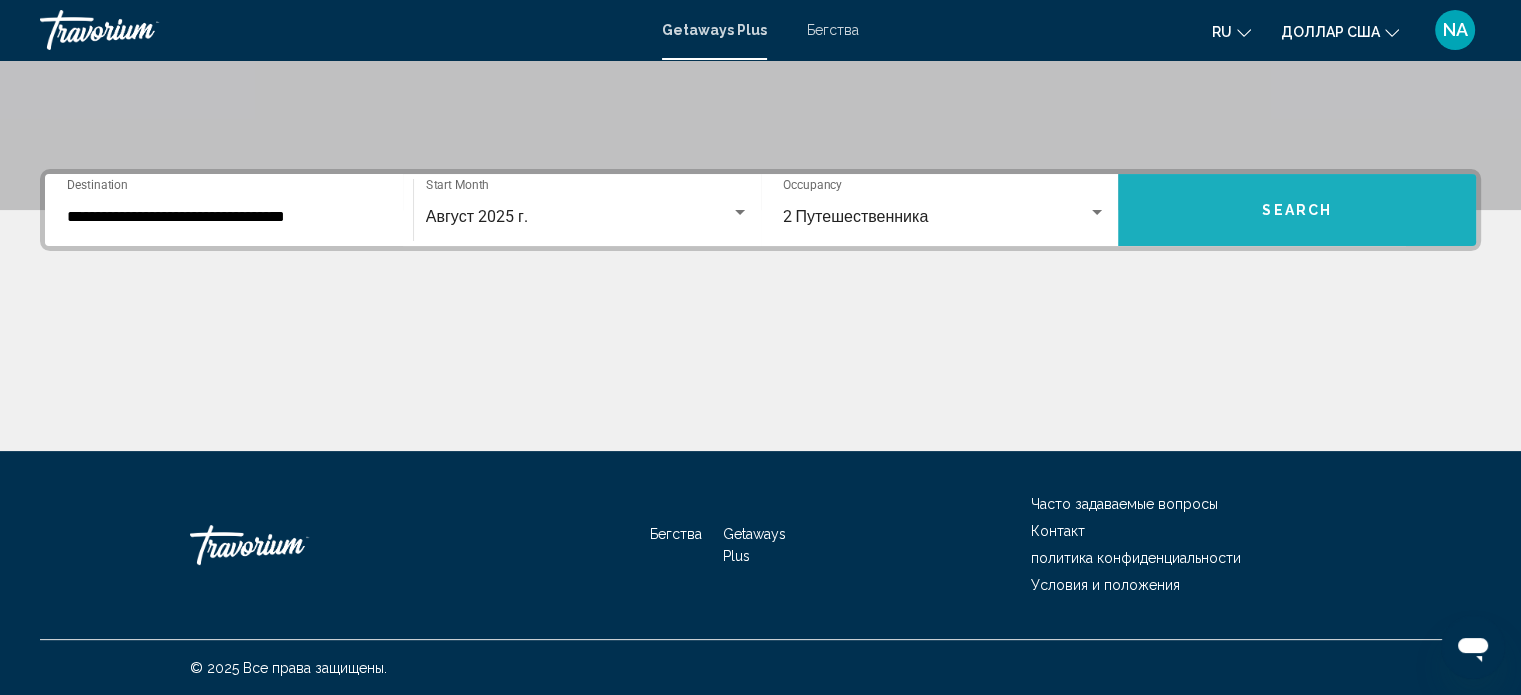 click on "Search" at bounding box center [1297, 210] 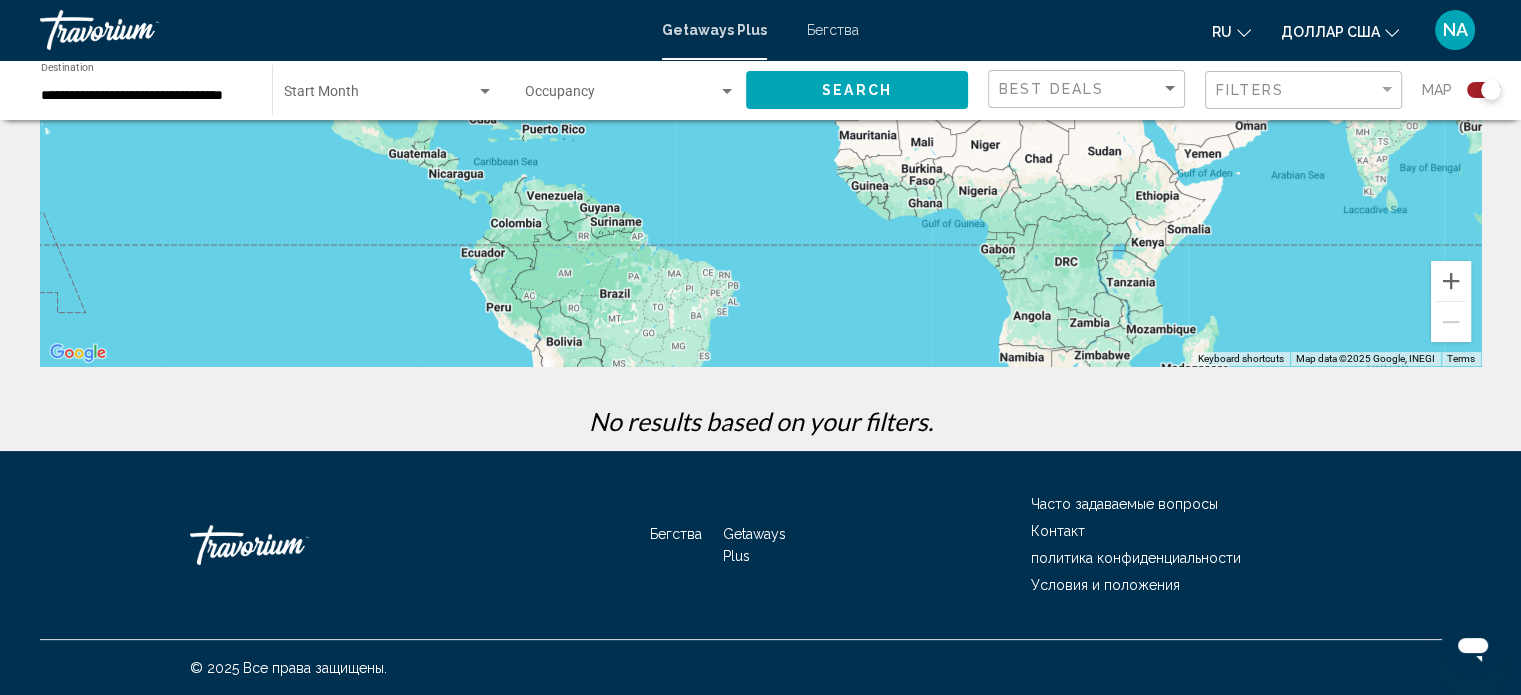scroll, scrollTop: 174, scrollLeft: 0, axis: vertical 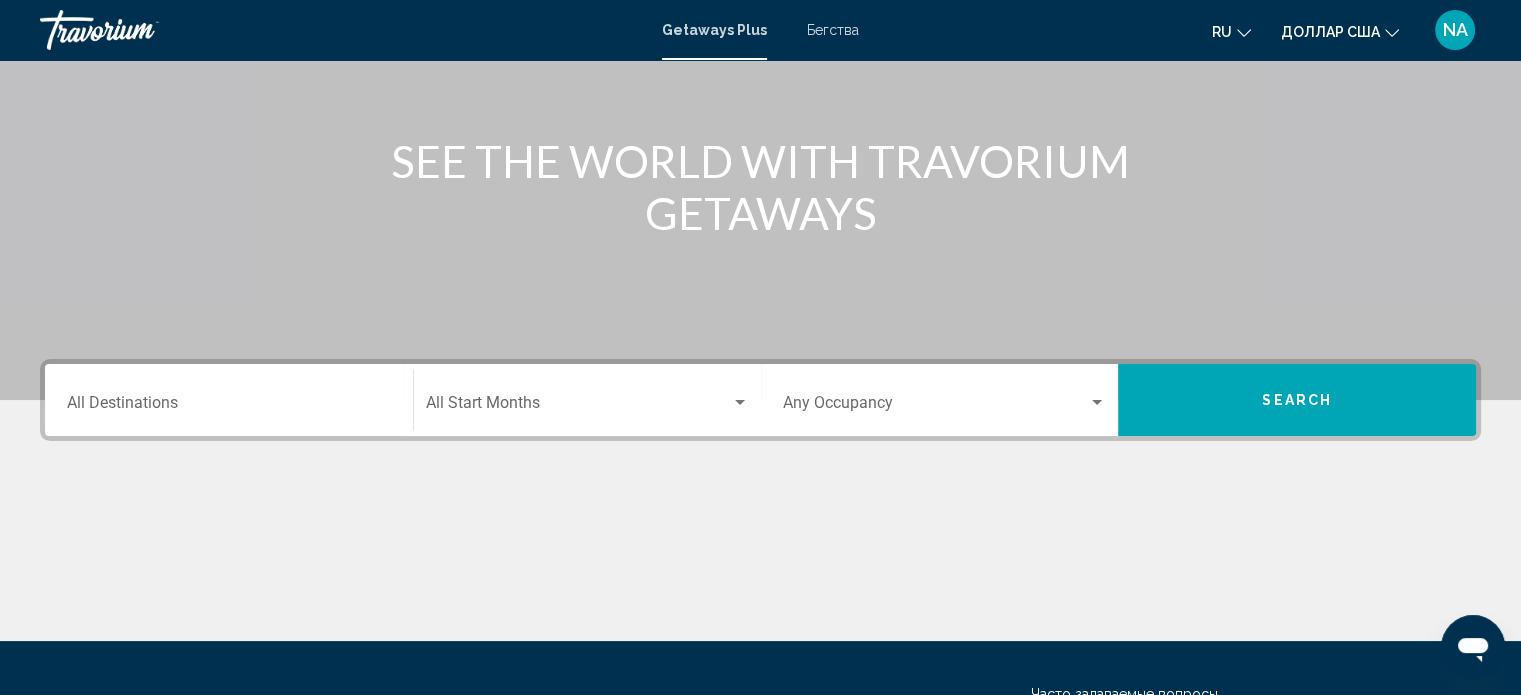 click on "Destination All Destinations" at bounding box center (229, 400) 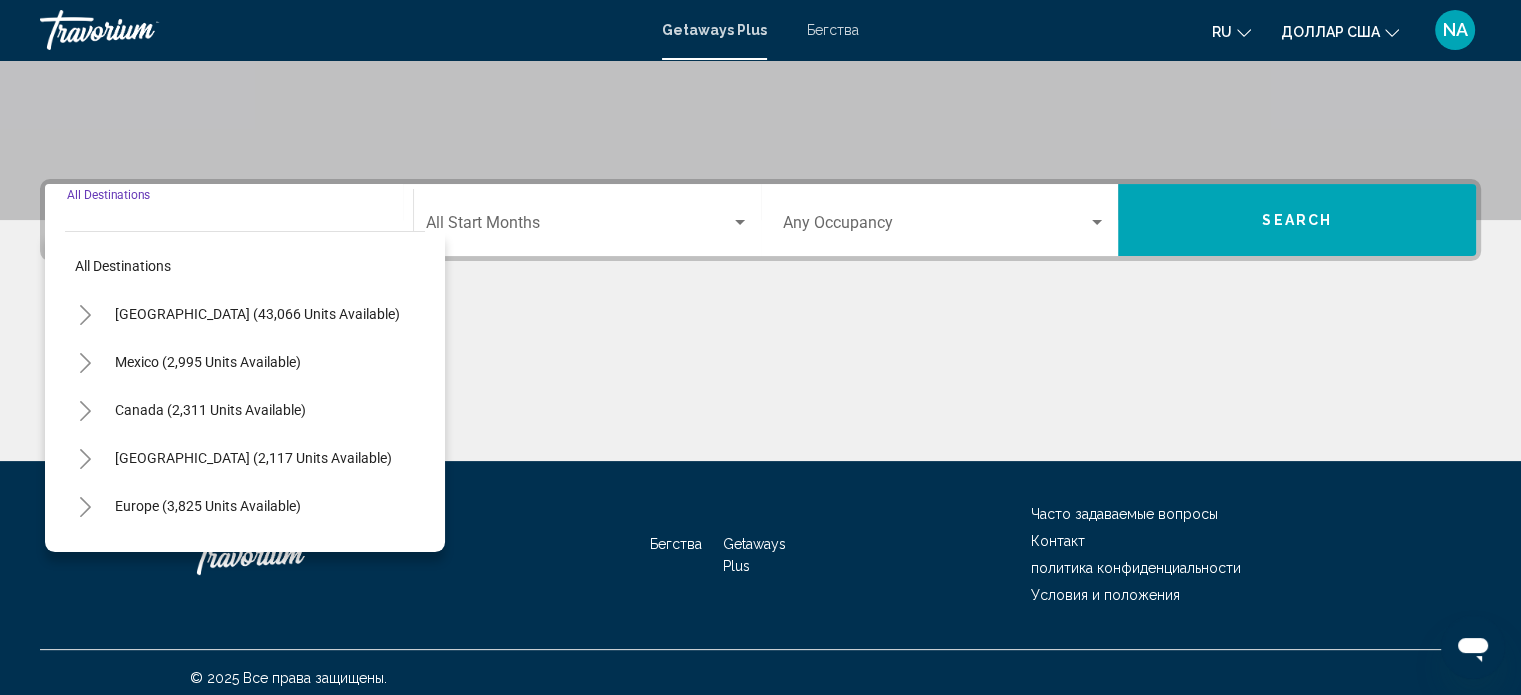 scroll, scrollTop: 390, scrollLeft: 0, axis: vertical 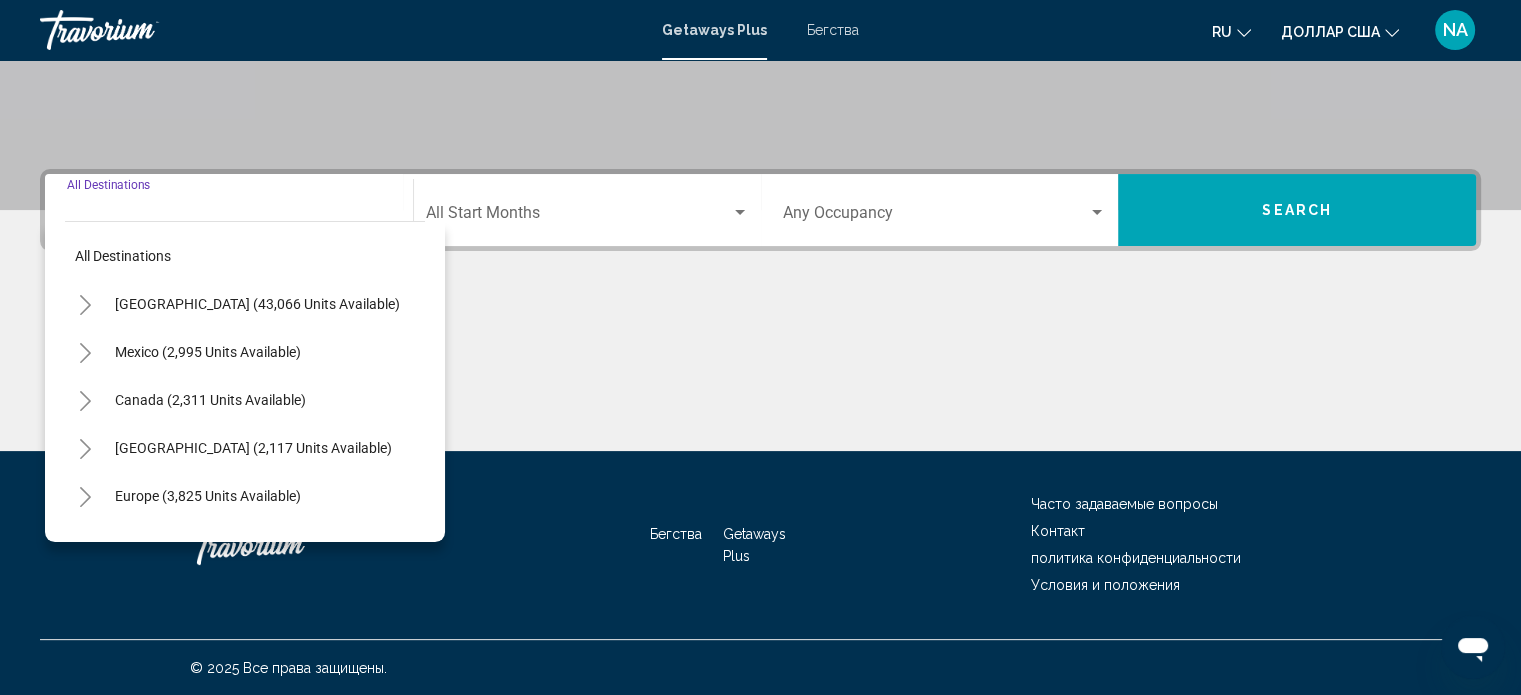 click 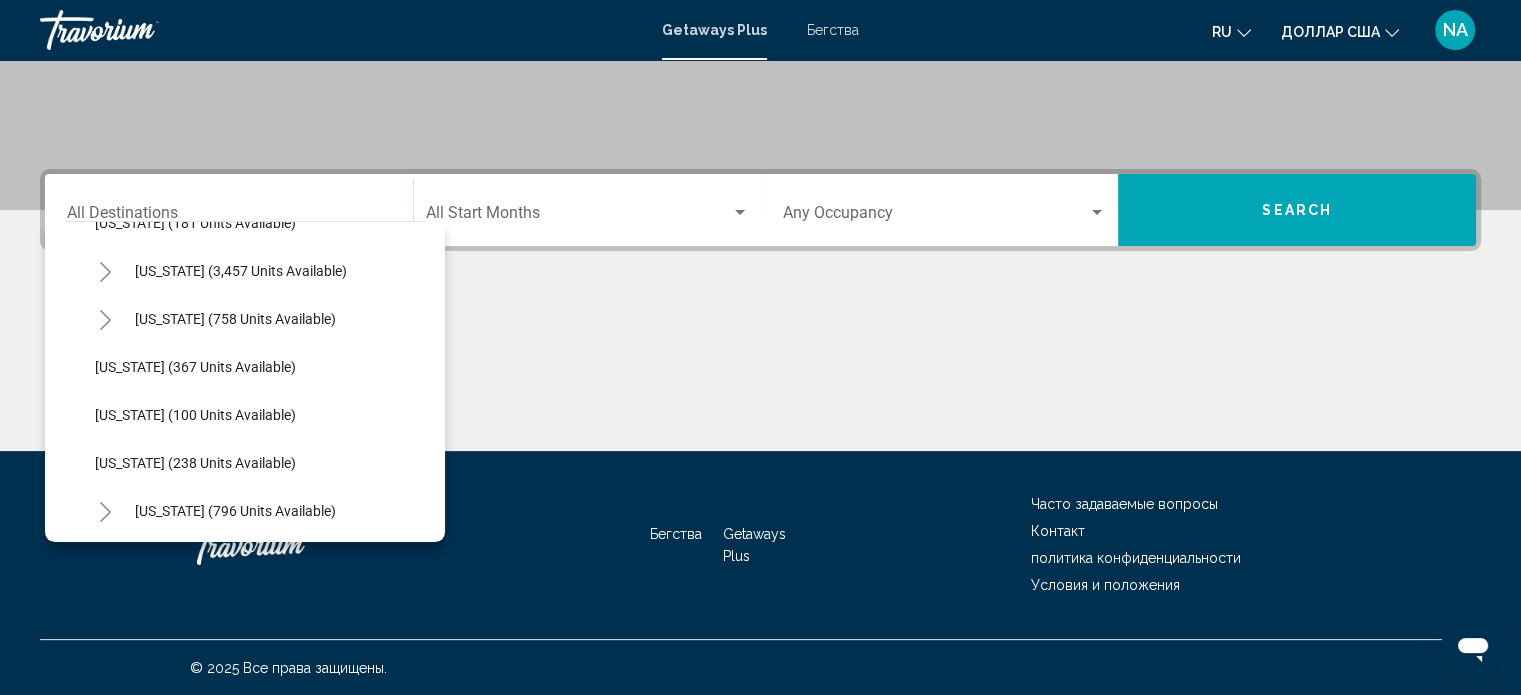 scroll, scrollTop: 1100, scrollLeft: 0, axis: vertical 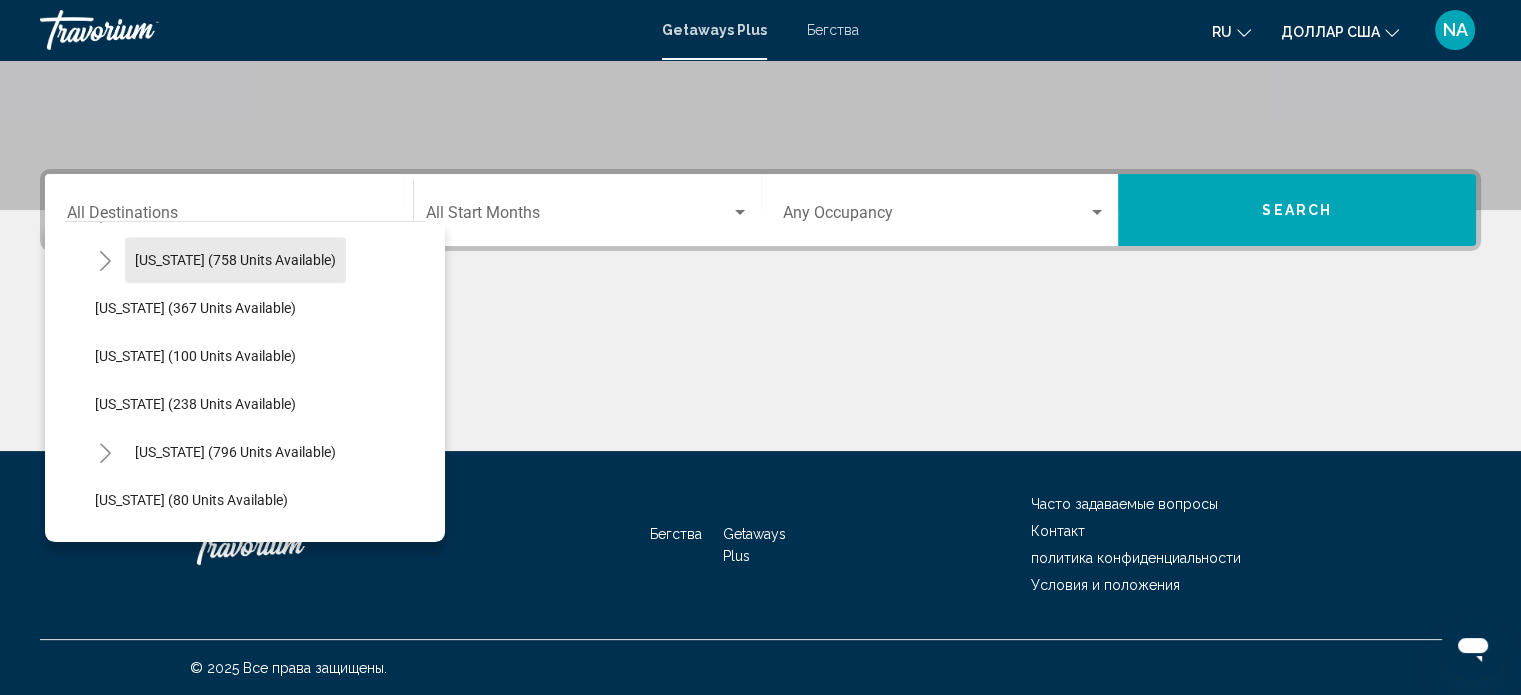 click on "[US_STATE] (758 units available)" 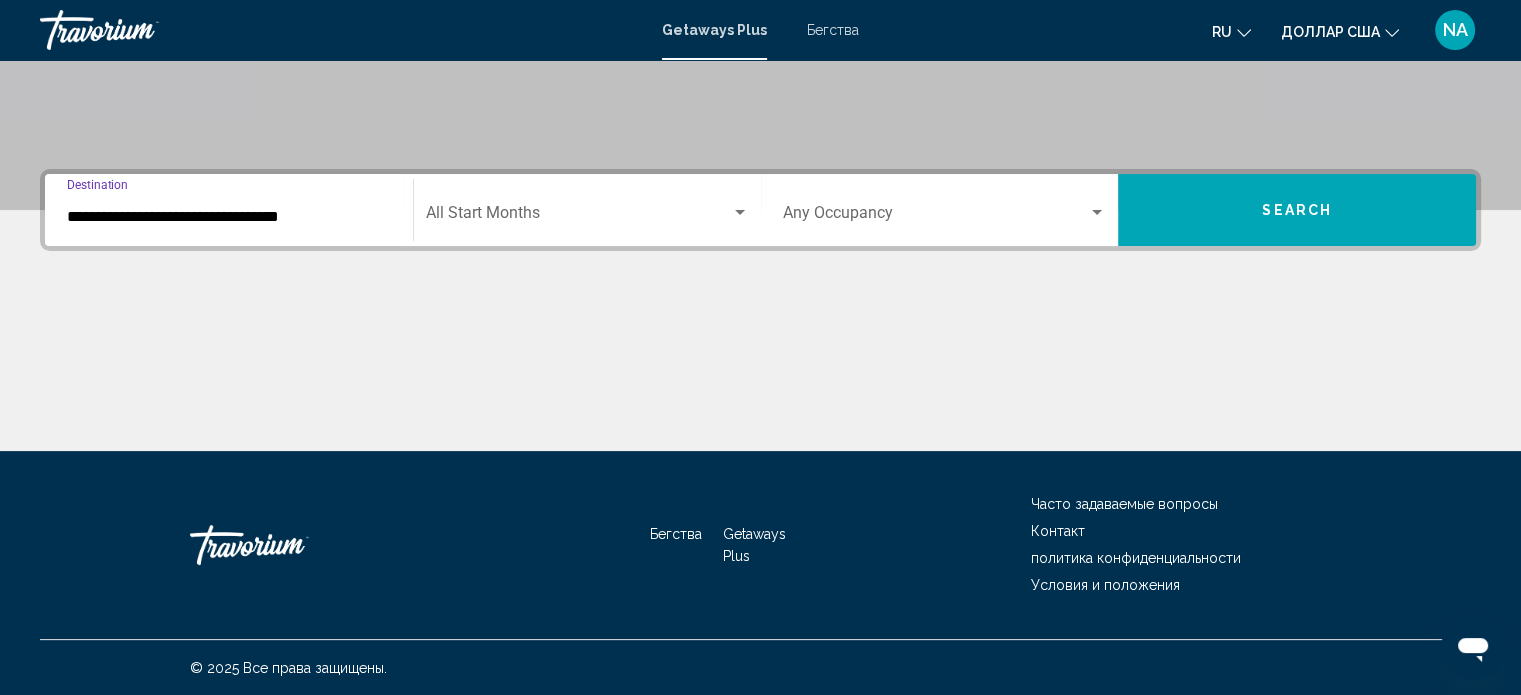 click on "**********" at bounding box center [229, 217] 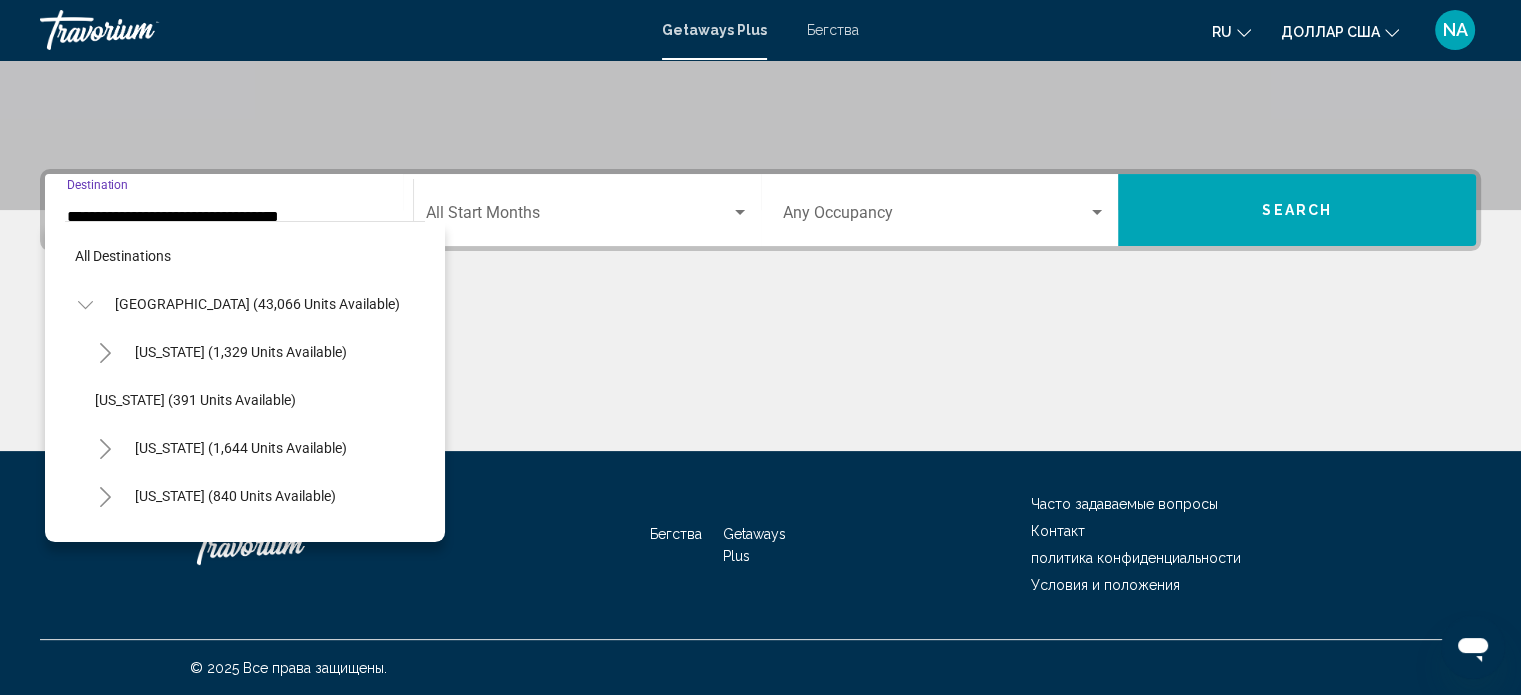 scroll, scrollTop: 0, scrollLeft: 0, axis: both 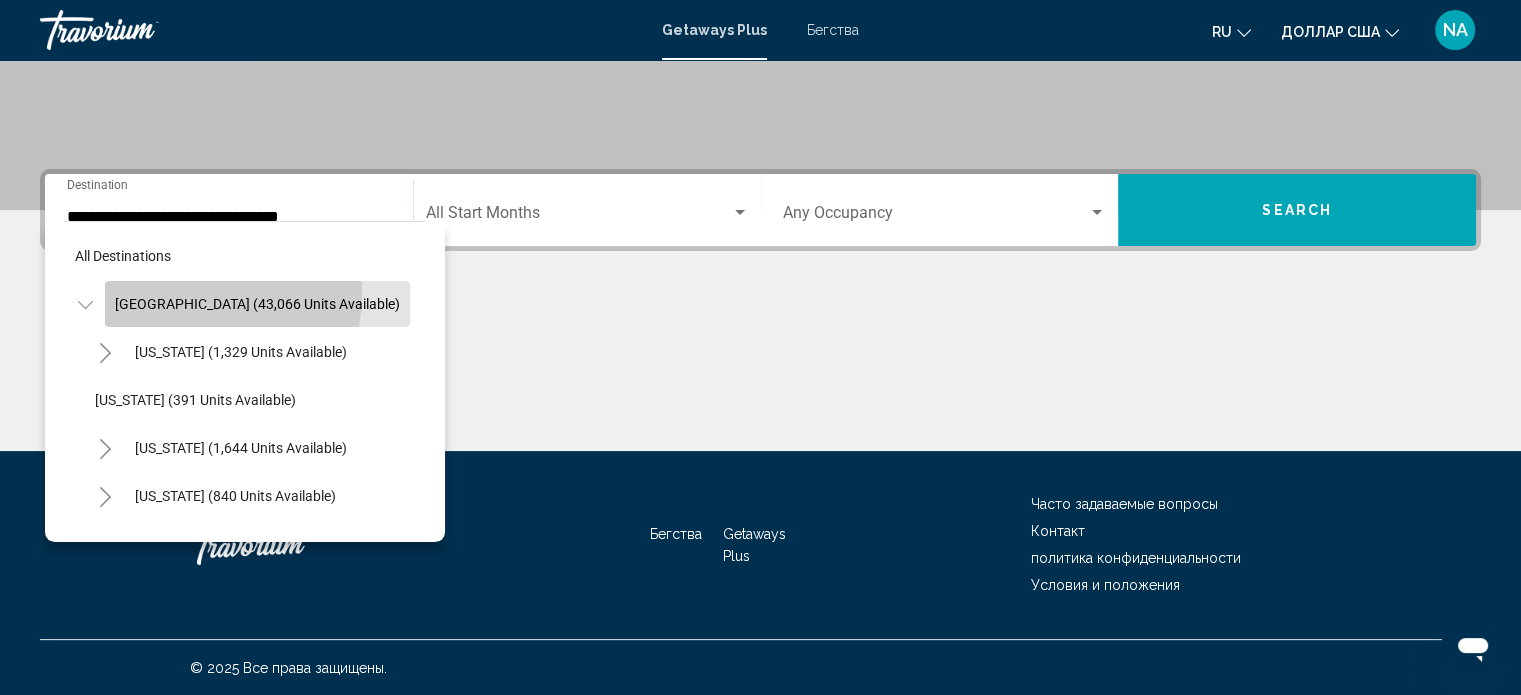 click on "[GEOGRAPHIC_DATA] (43,066 units available)" 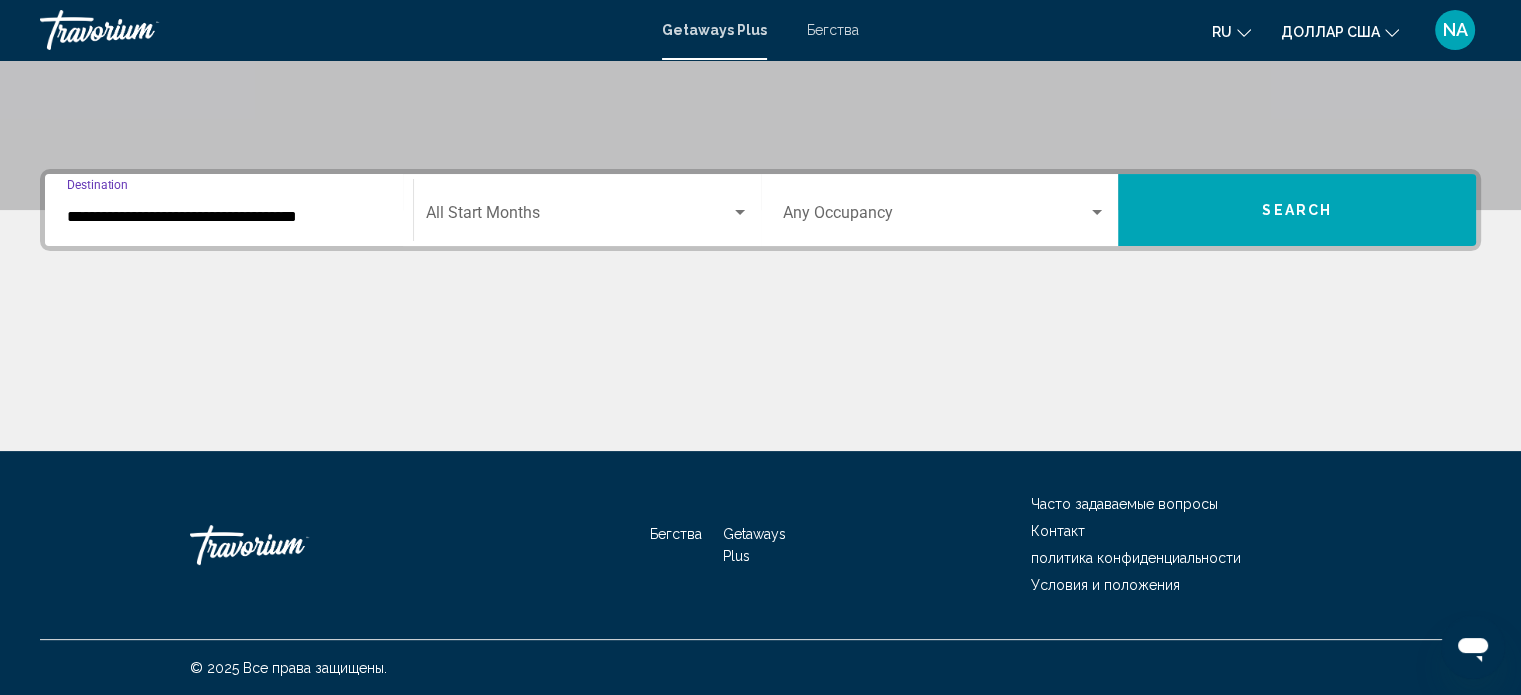 click at bounding box center (740, 213) 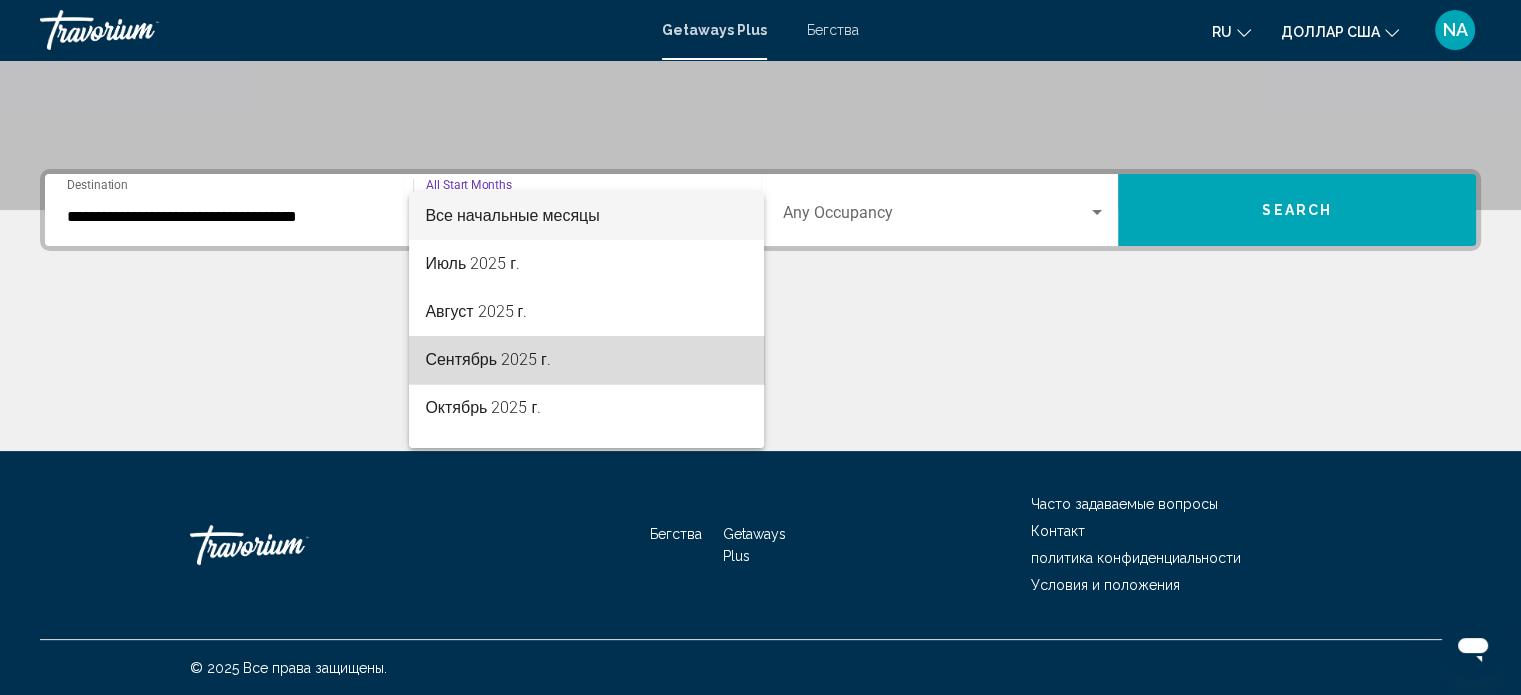 drag, startPoint x: 716, startPoint y: 379, endPoint x: 763, endPoint y: 343, distance: 59.20304 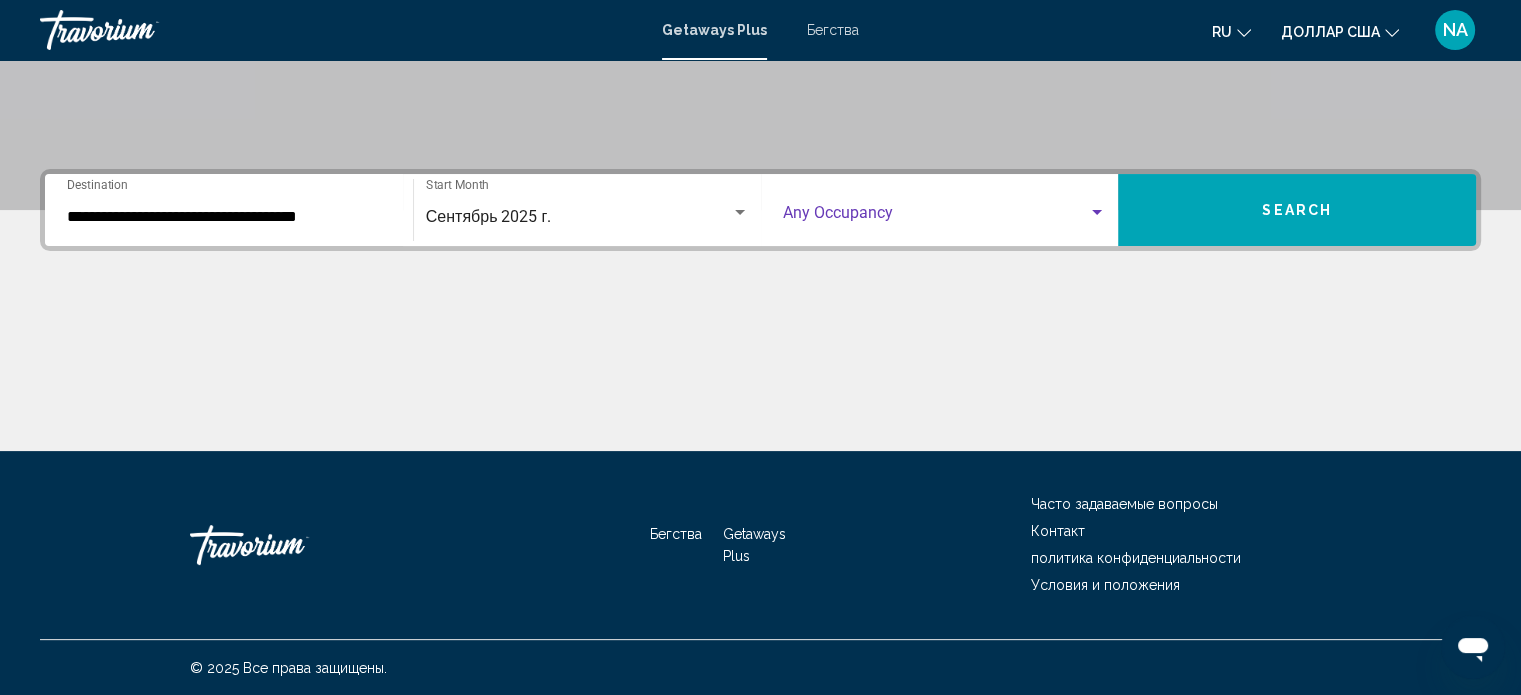 click at bounding box center [1097, 212] 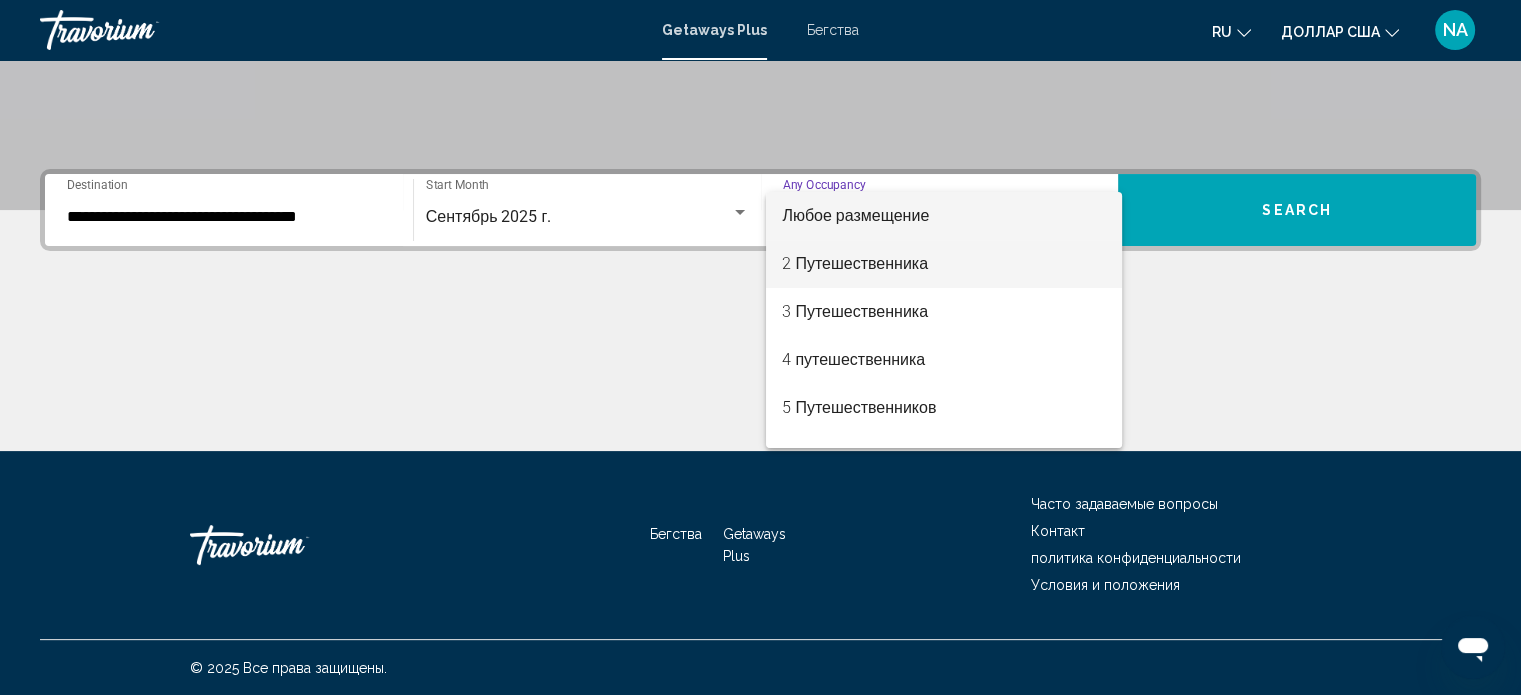 click on "2 Путешественника" at bounding box center [944, 264] 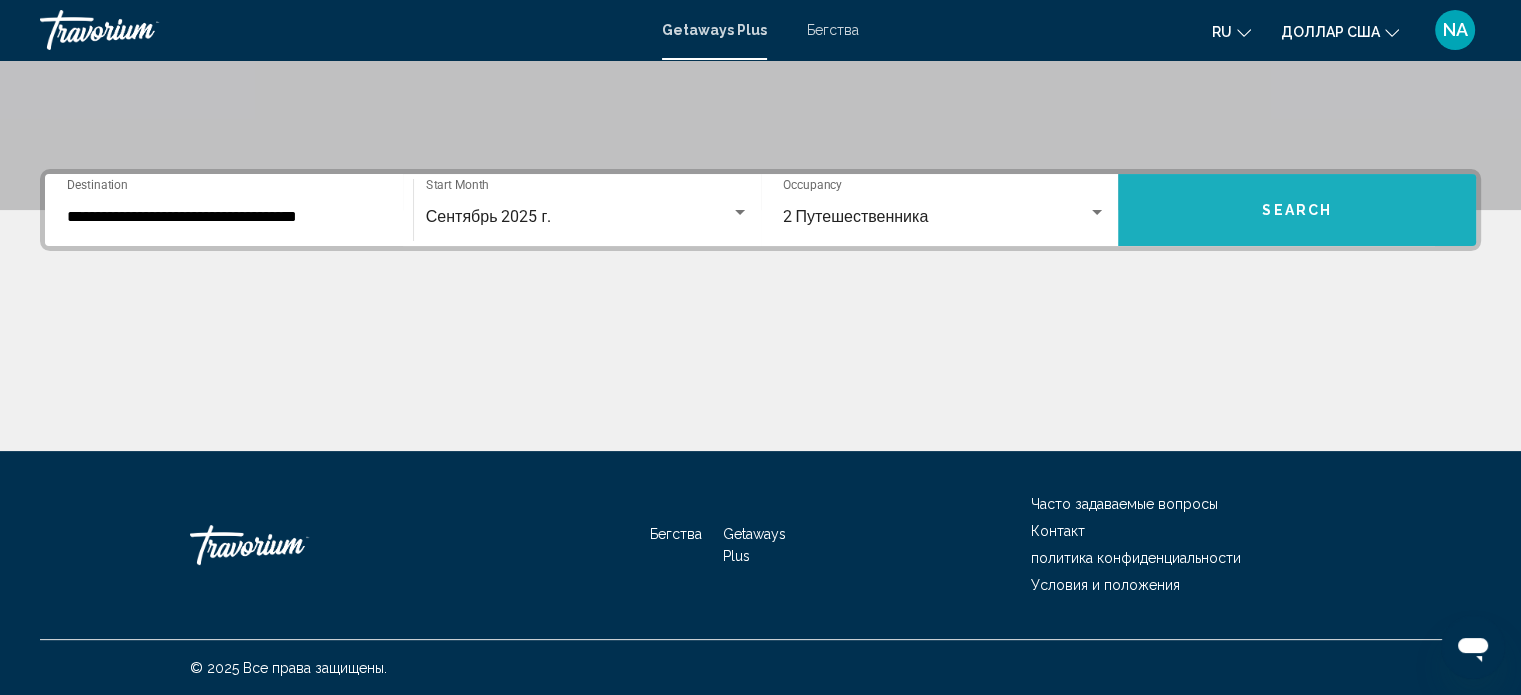click on "Search" at bounding box center [1297, 210] 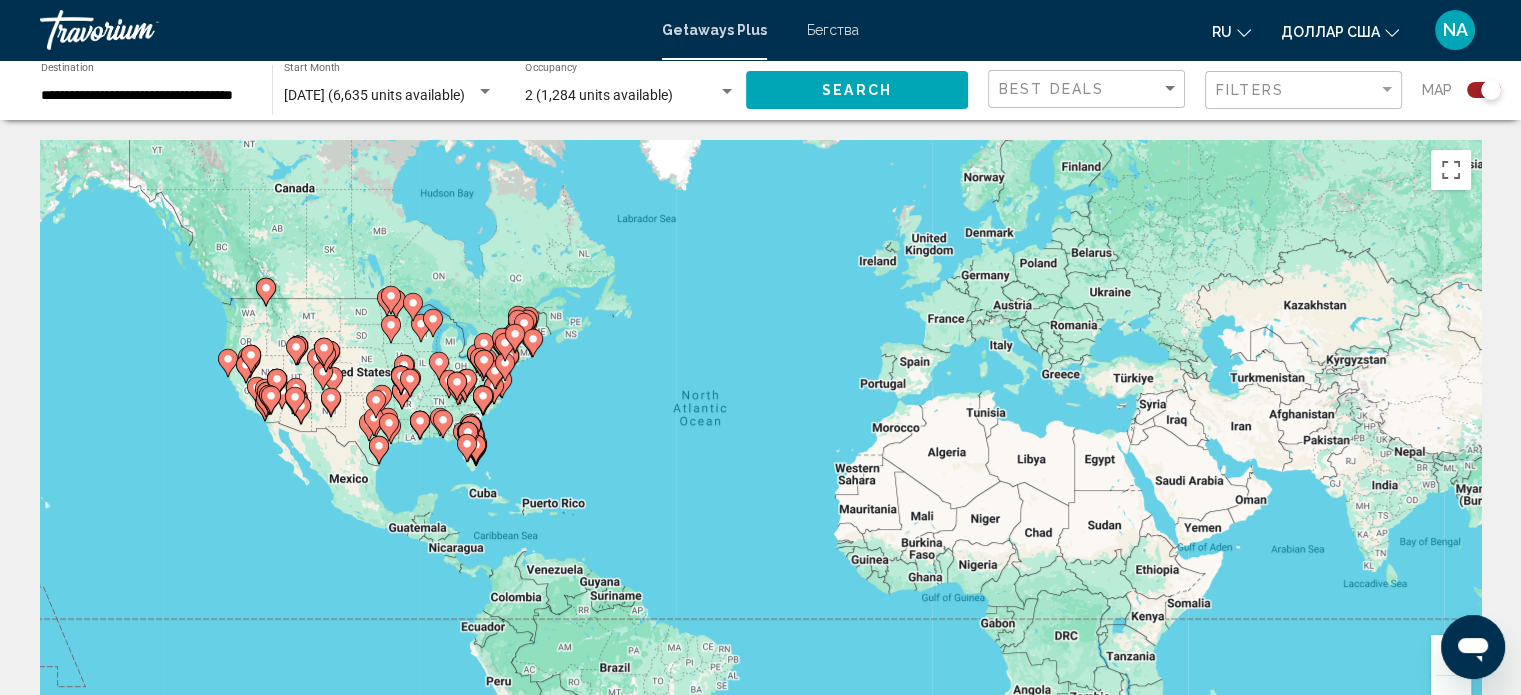 scroll, scrollTop: 608, scrollLeft: 0, axis: vertical 